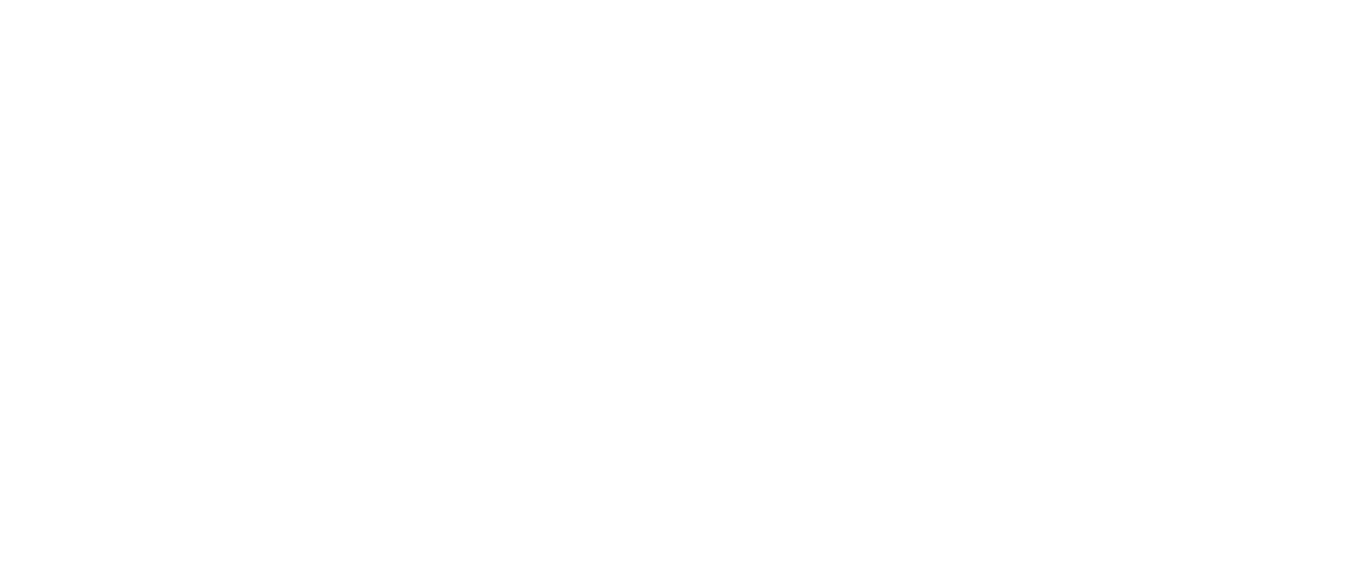 scroll, scrollTop: 0, scrollLeft: 0, axis: both 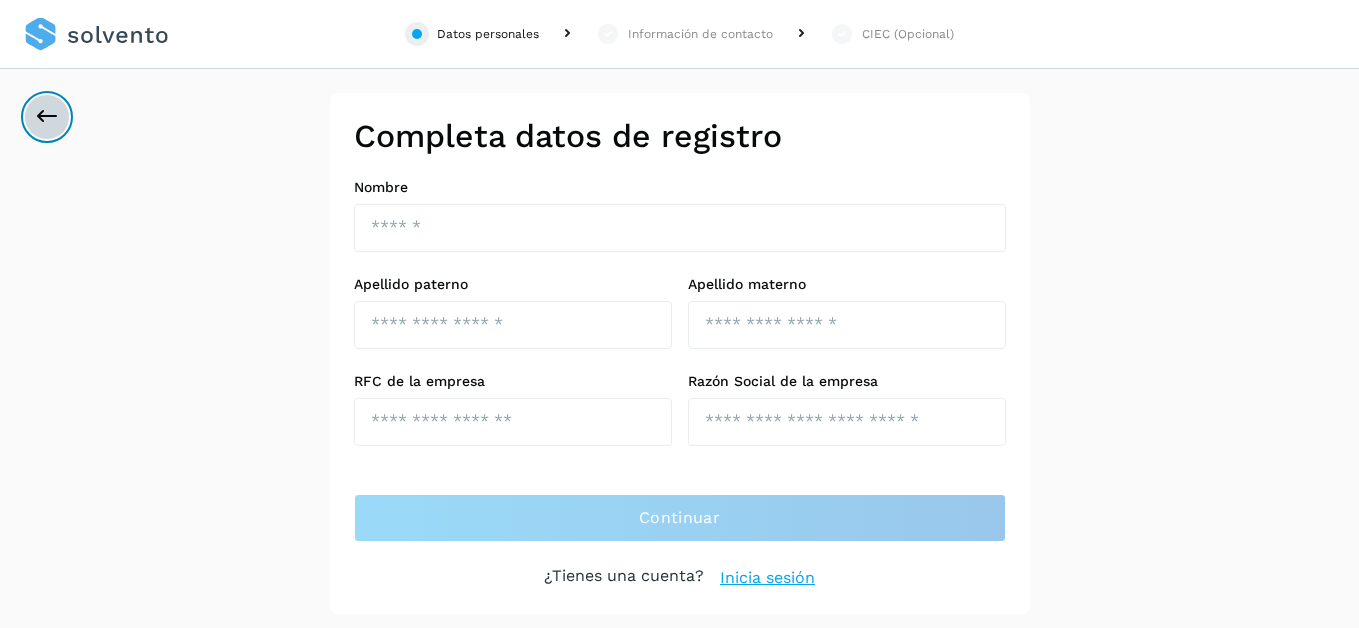 click at bounding box center (47, 117) 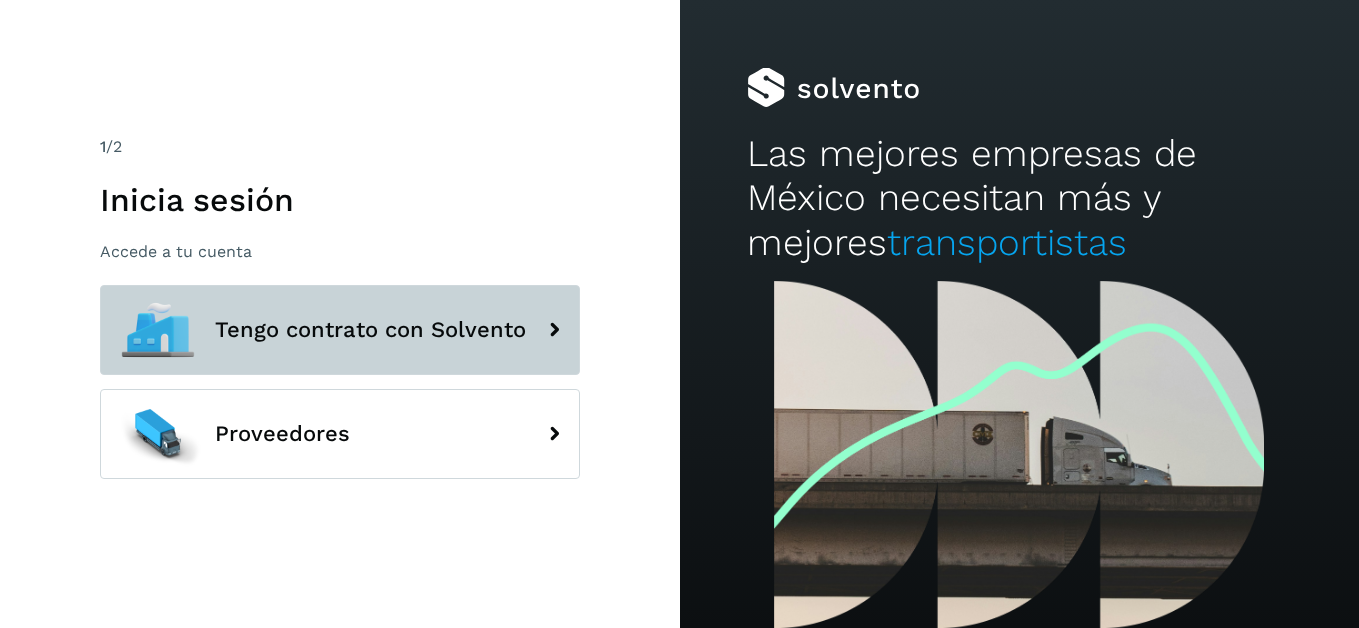 click on "Tengo contrato con Solvento" 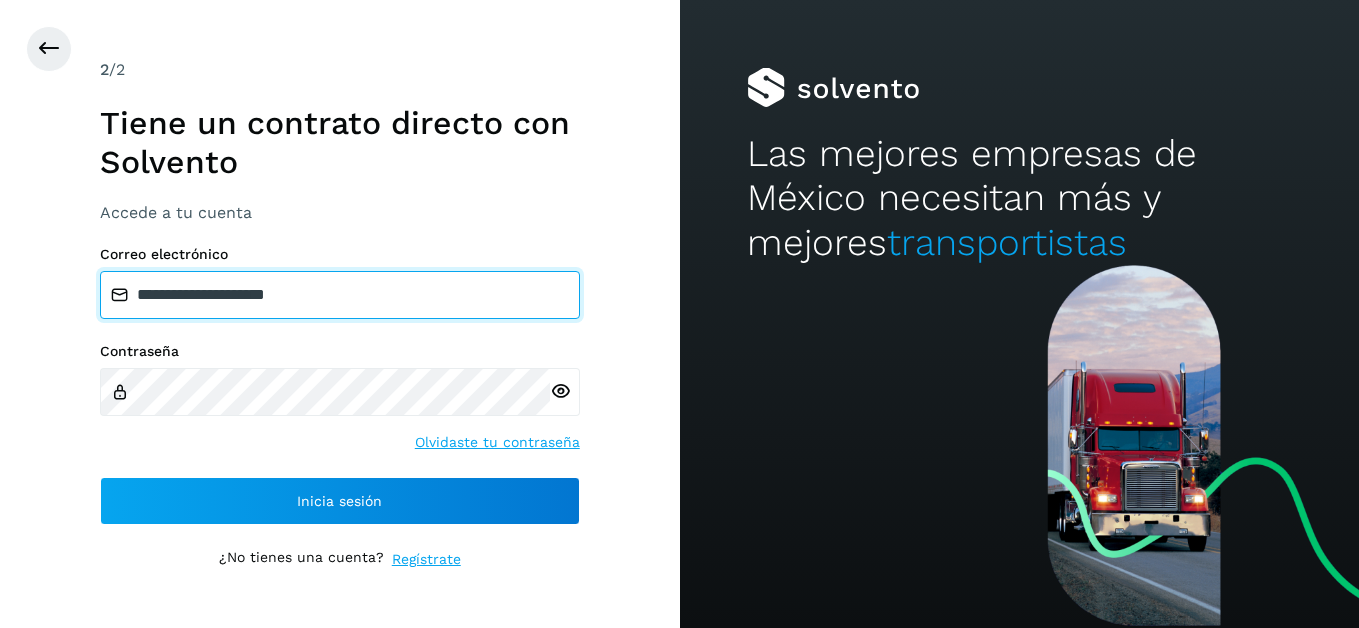 click on "**********" at bounding box center [340, 295] 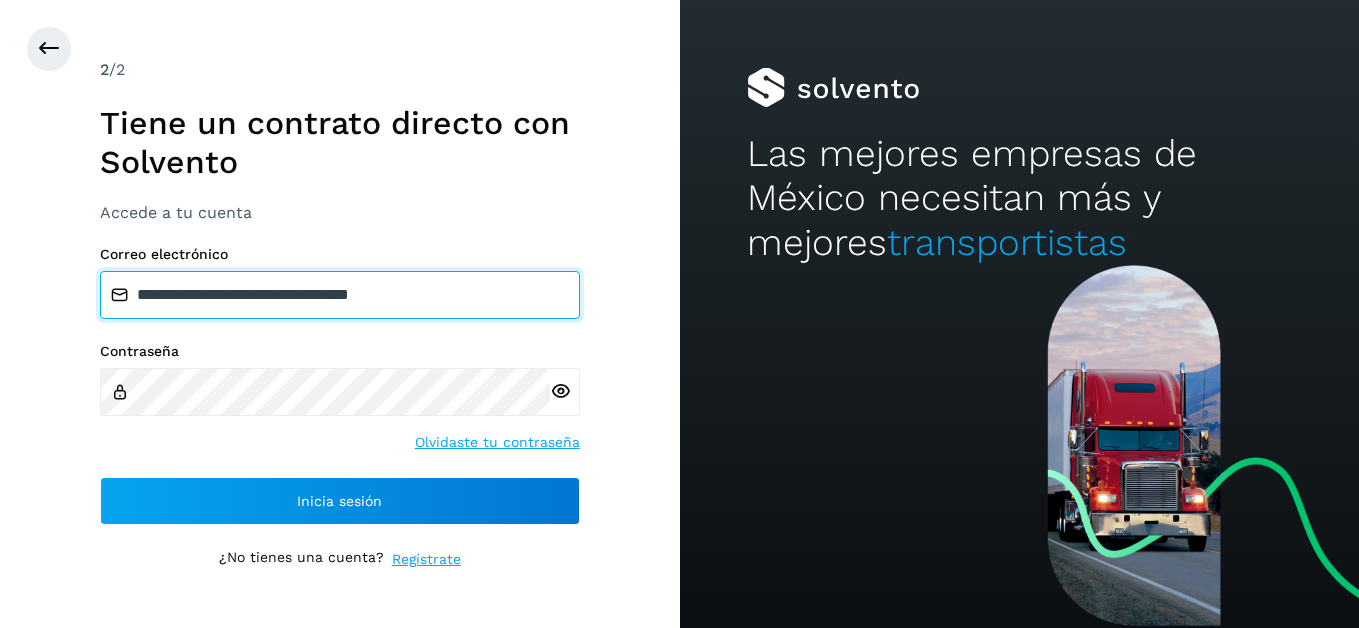 type on "**********" 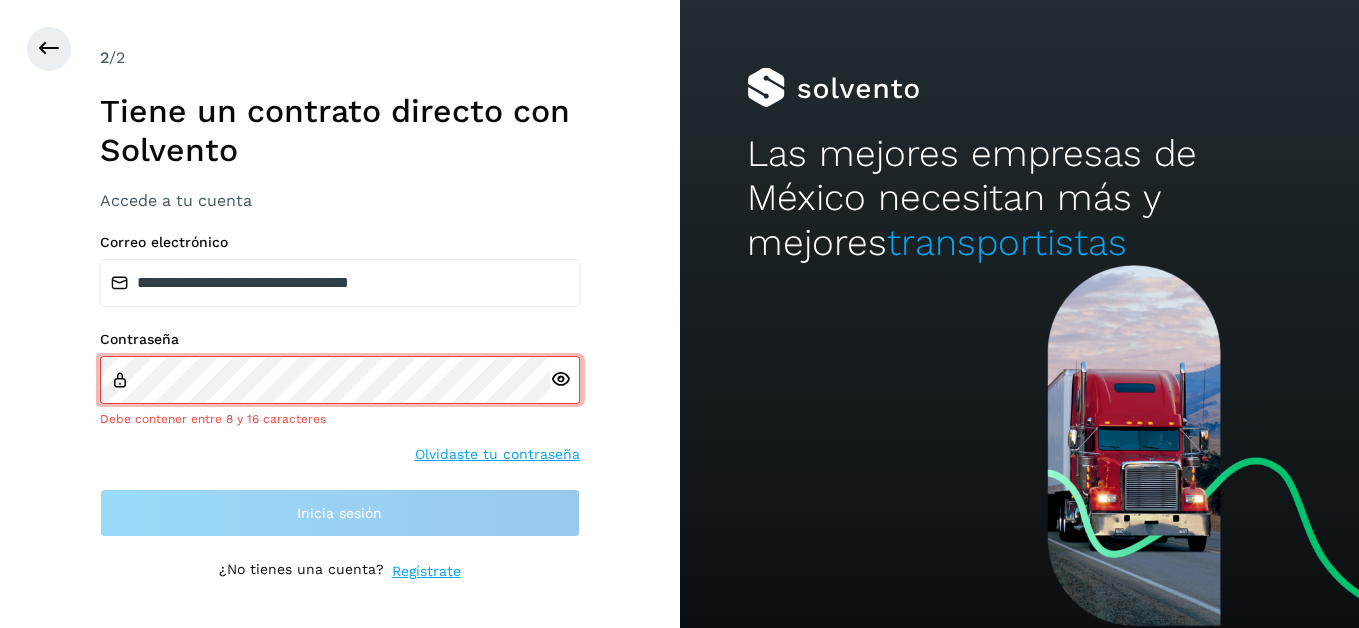 click at bounding box center [565, 380] 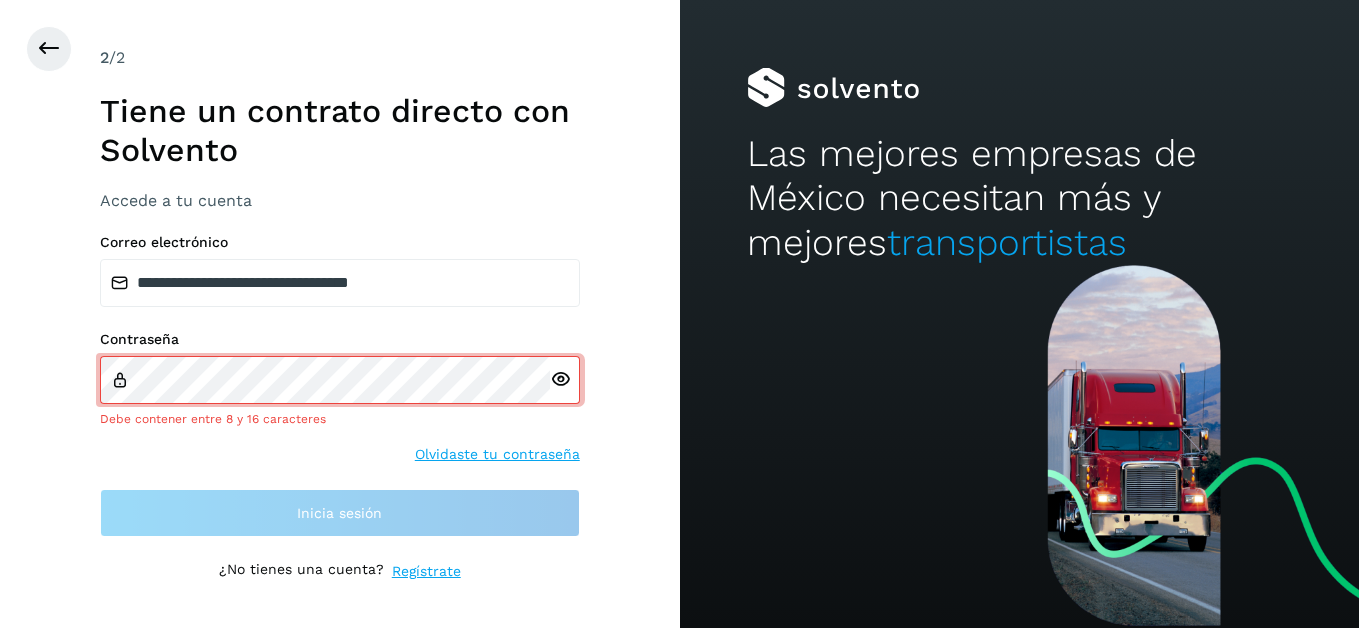 click at bounding box center [560, 379] 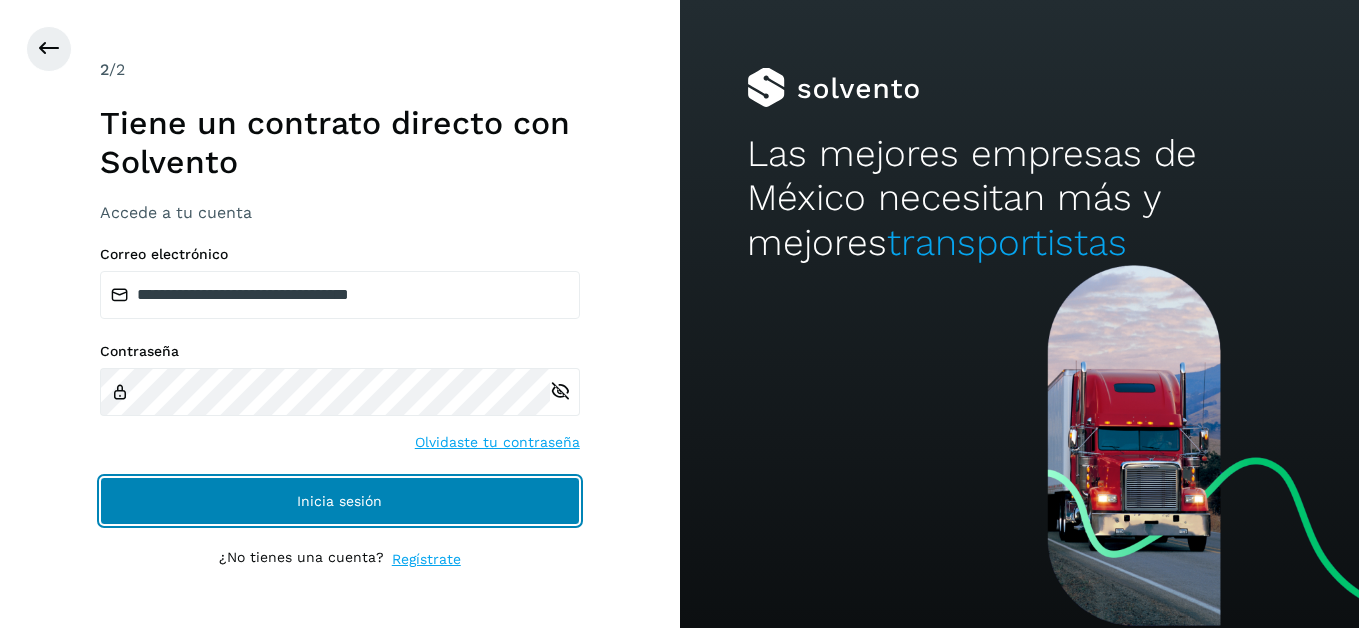 click on "Inicia sesión" at bounding box center (340, 501) 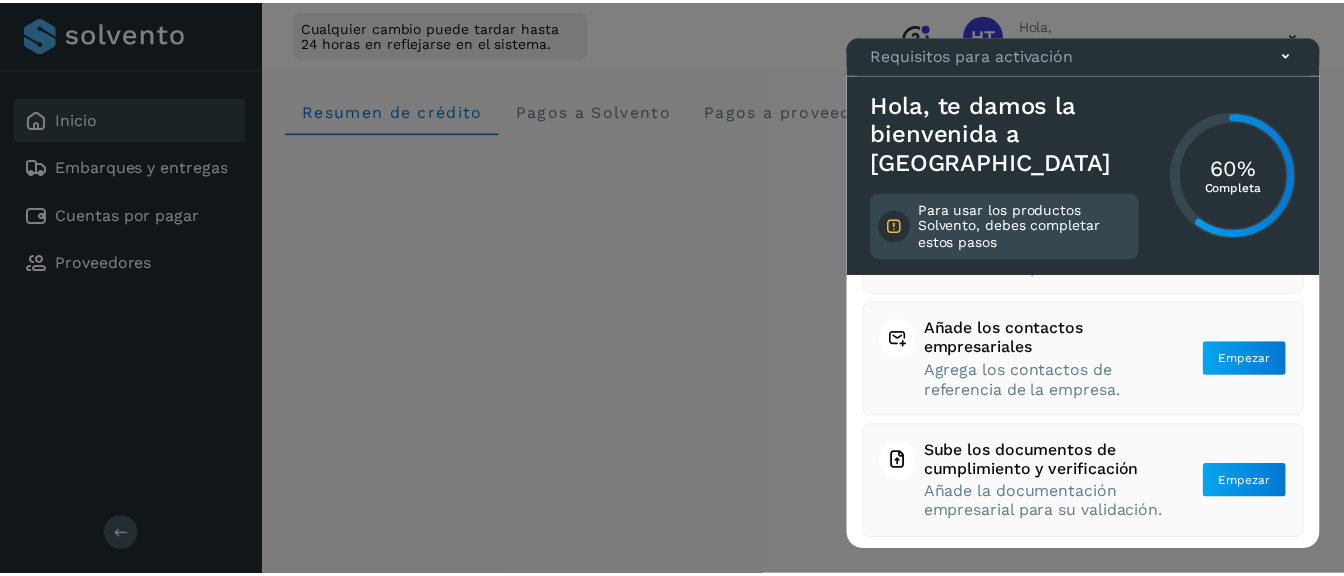 scroll, scrollTop: 318, scrollLeft: 0, axis: vertical 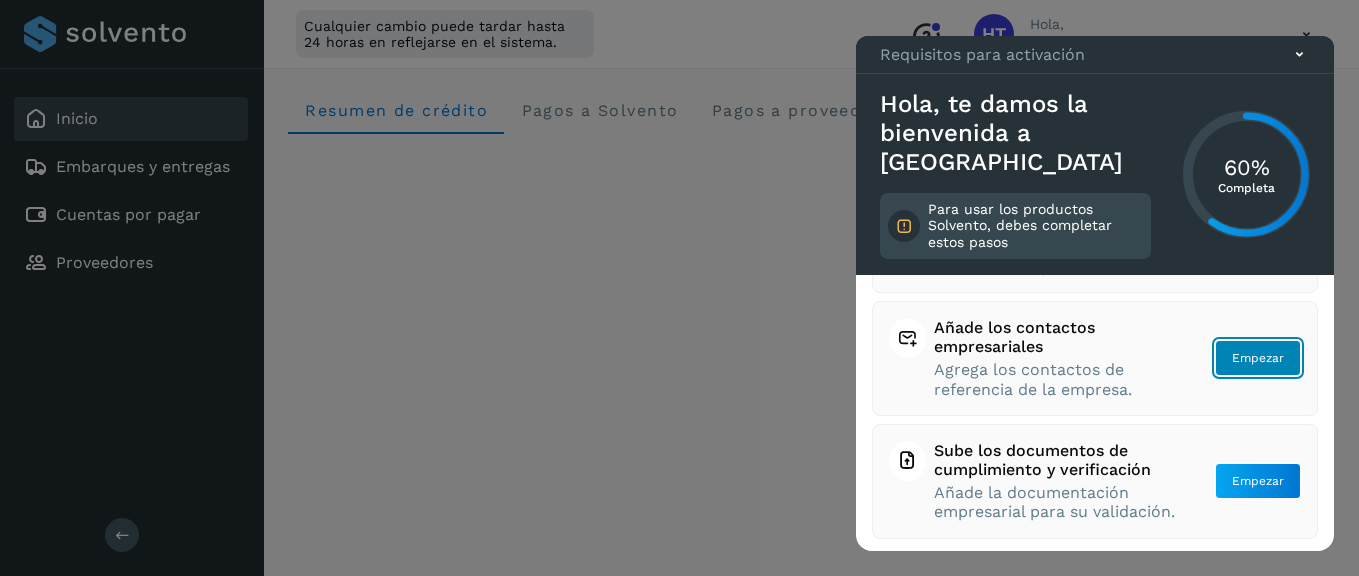 click on "Empezar" 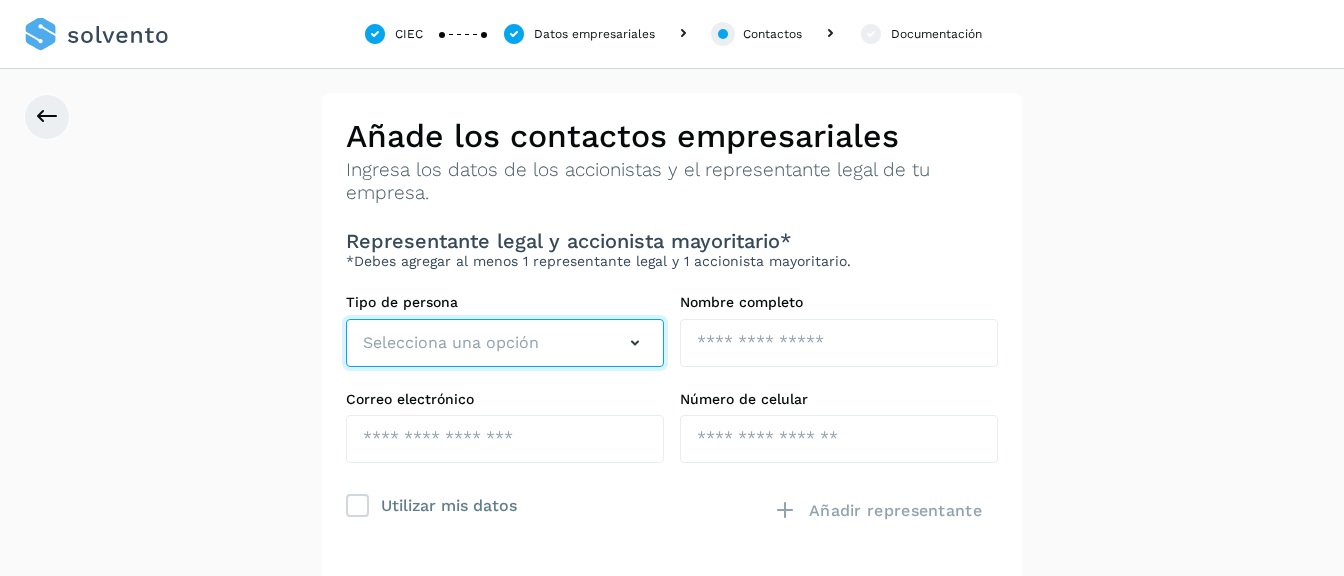 click at bounding box center (635, 343) 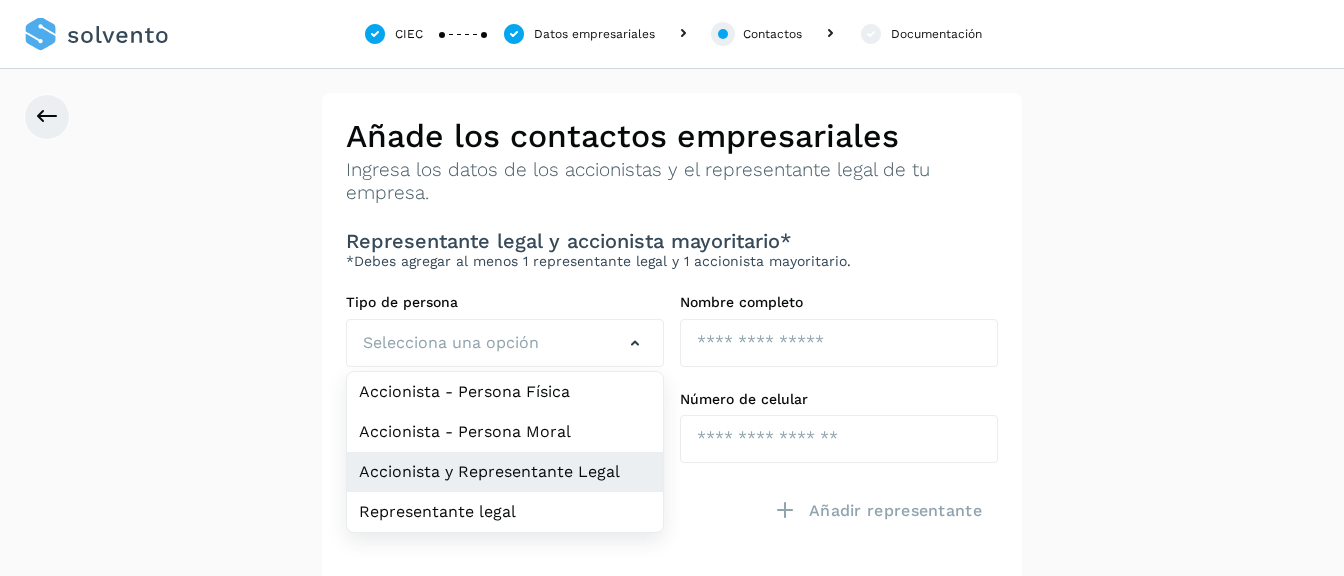 click on "Accionista y Representante Legal" 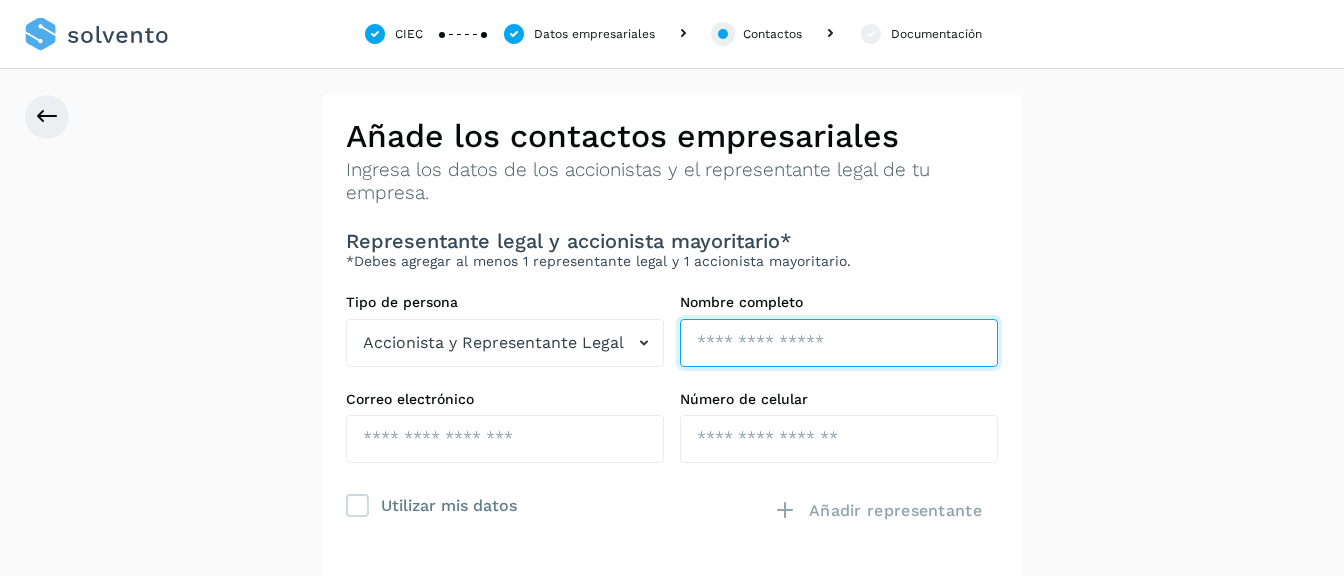 click at bounding box center [839, 343] 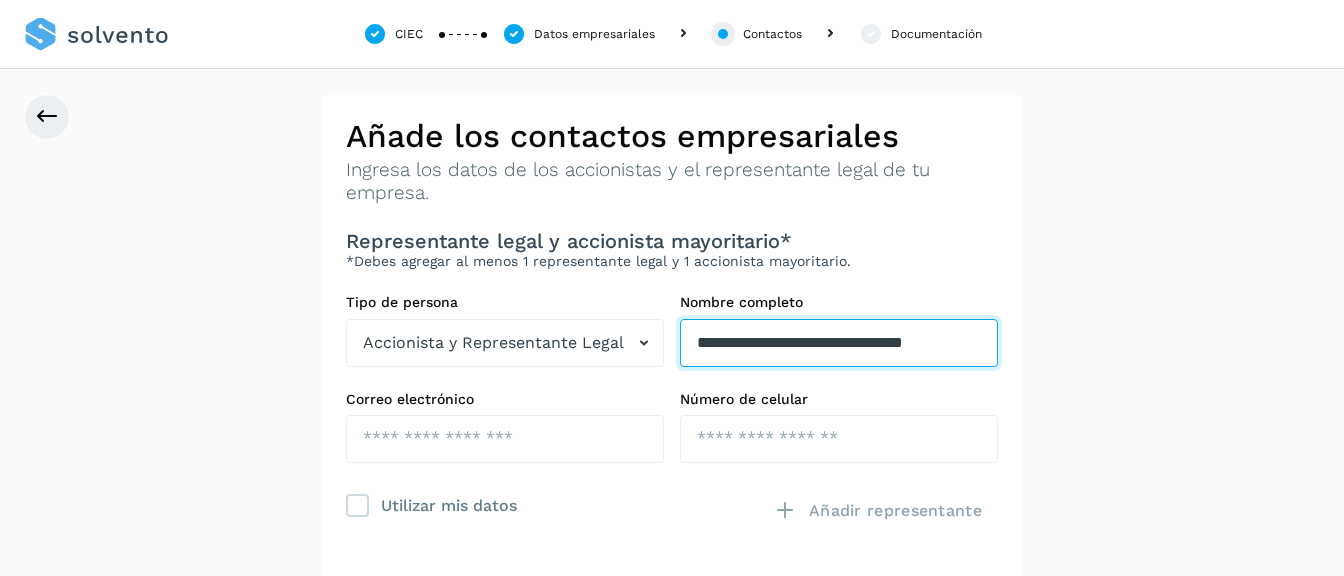 scroll, scrollTop: 0, scrollLeft: 14, axis: horizontal 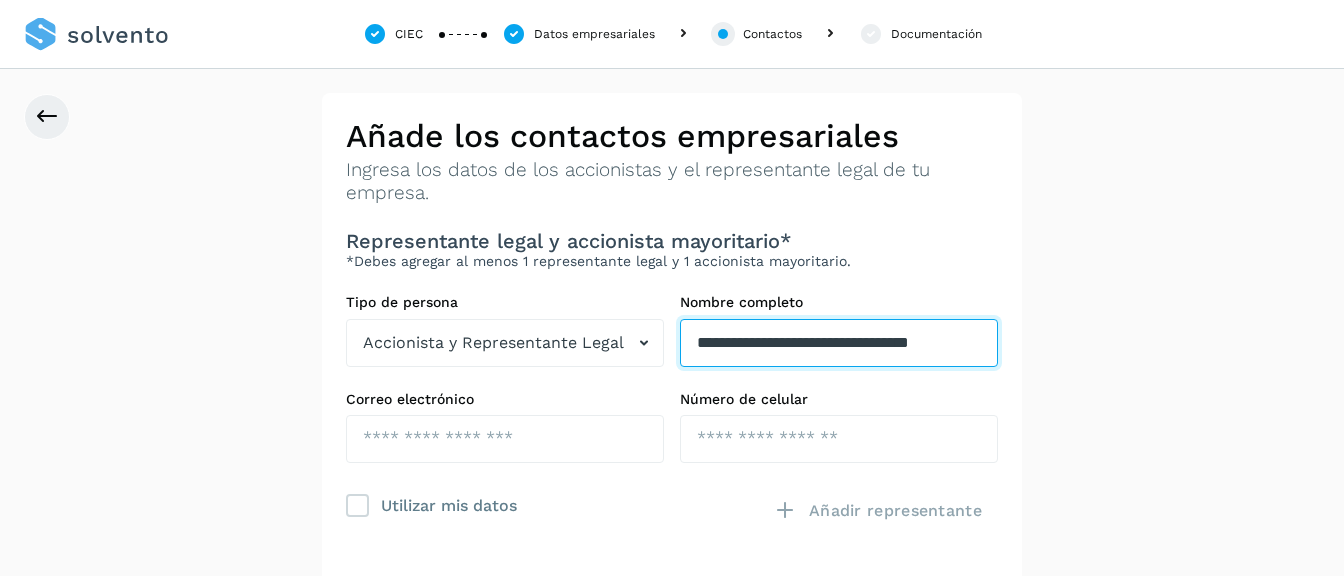 type on "**********" 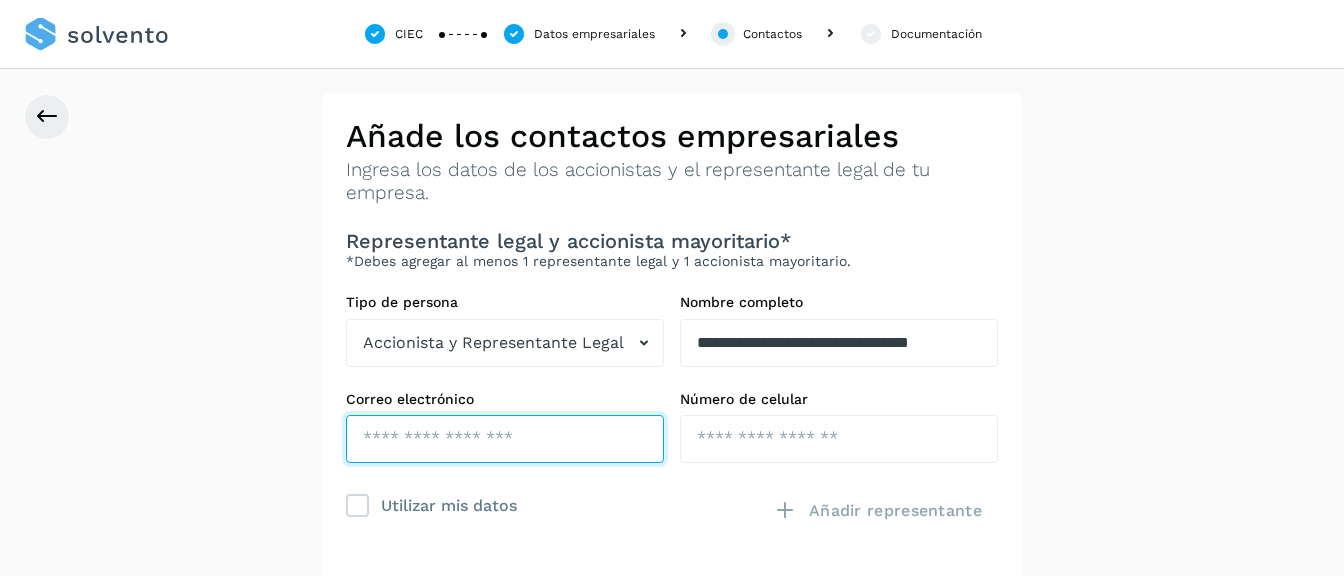 scroll, scrollTop: 0, scrollLeft: 0, axis: both 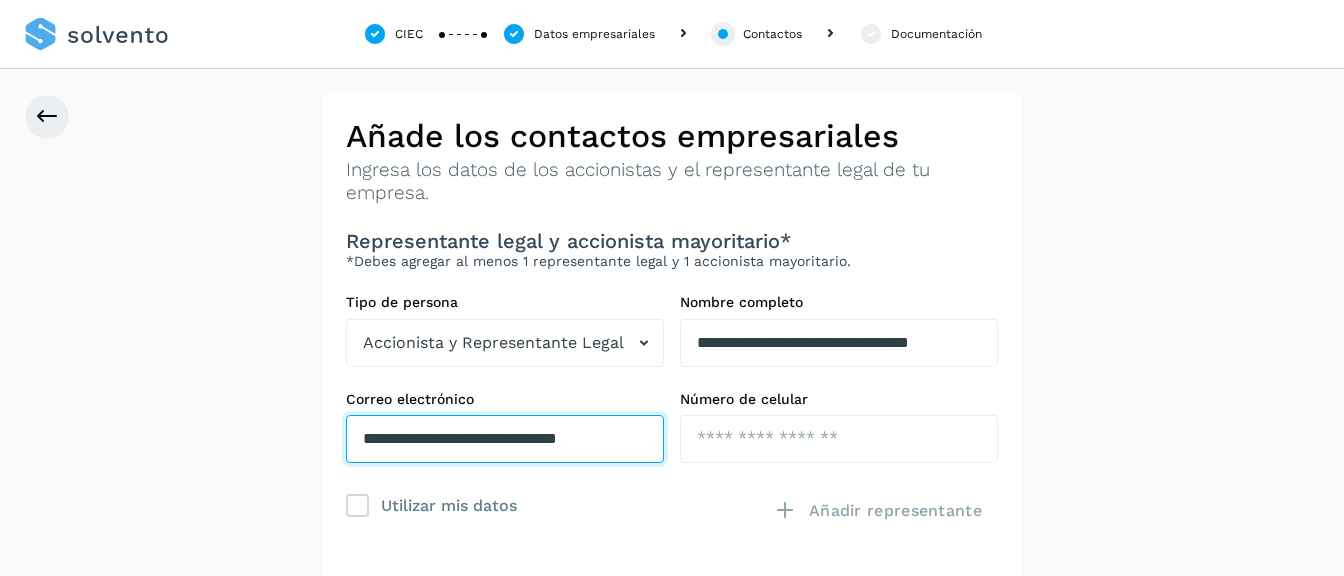 type on "**********" 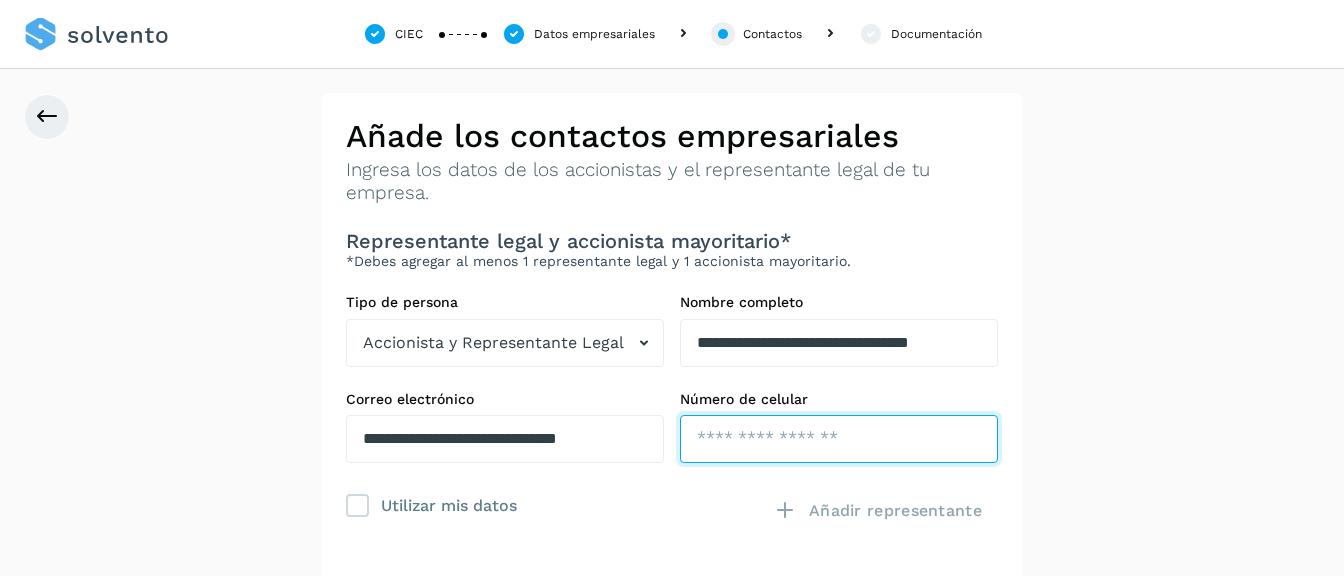 scroll, scrollTop: 0, scrollLeft: 0, axis: both 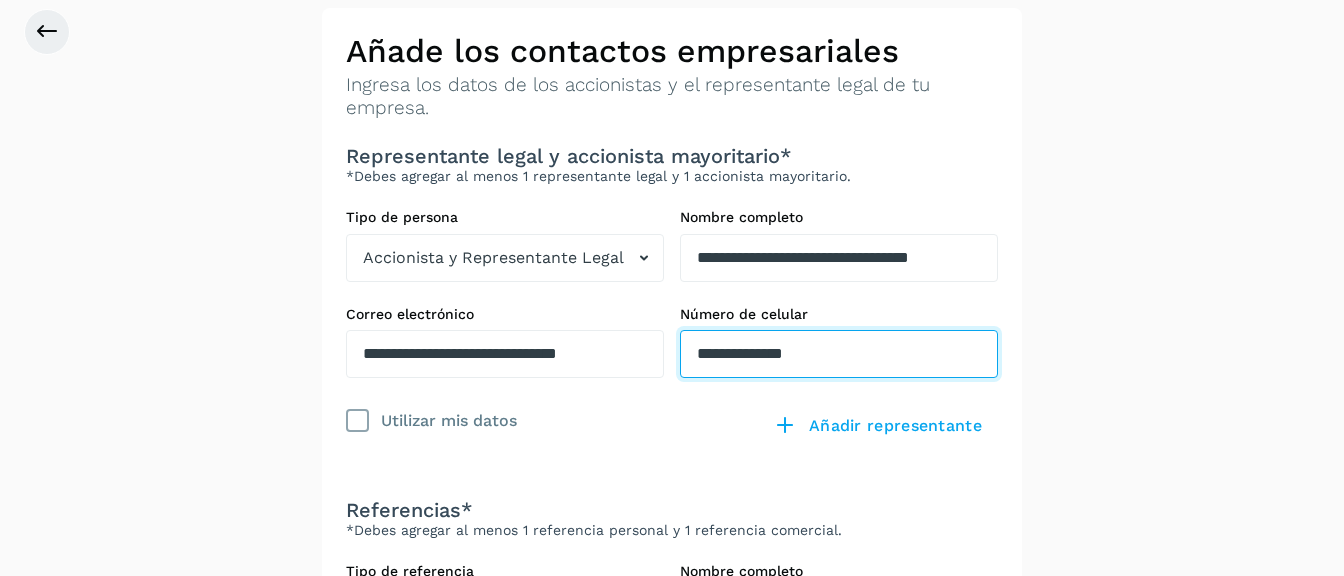 type on "**********" 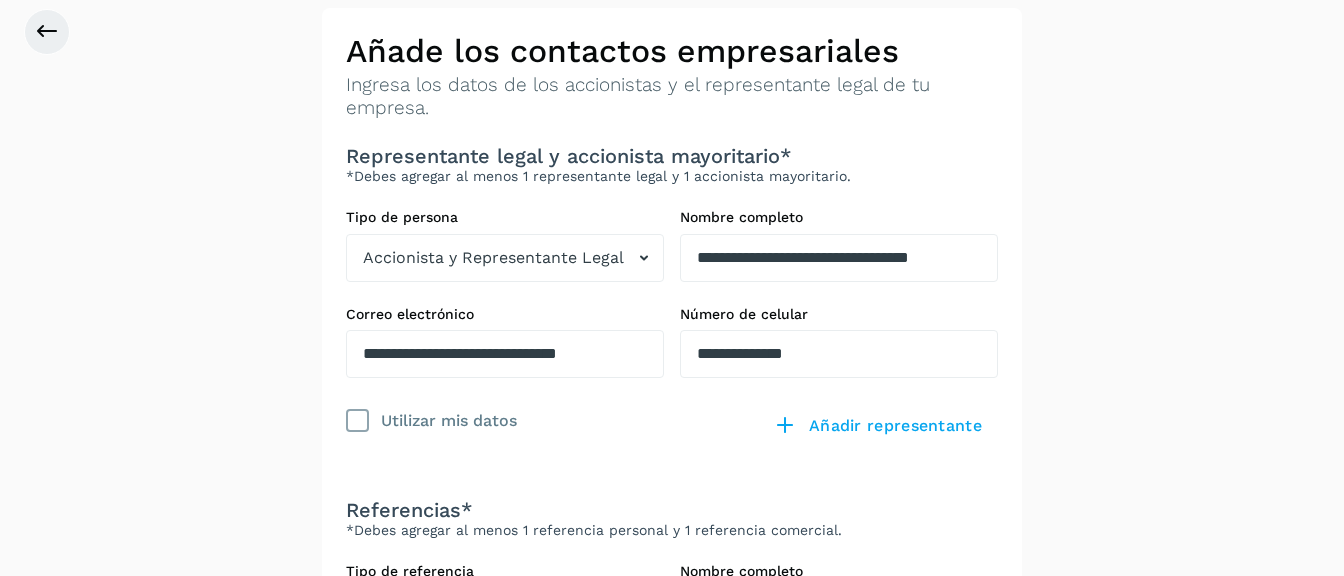 click on "Utilizar mis datos" at bounding box center [505, 419] 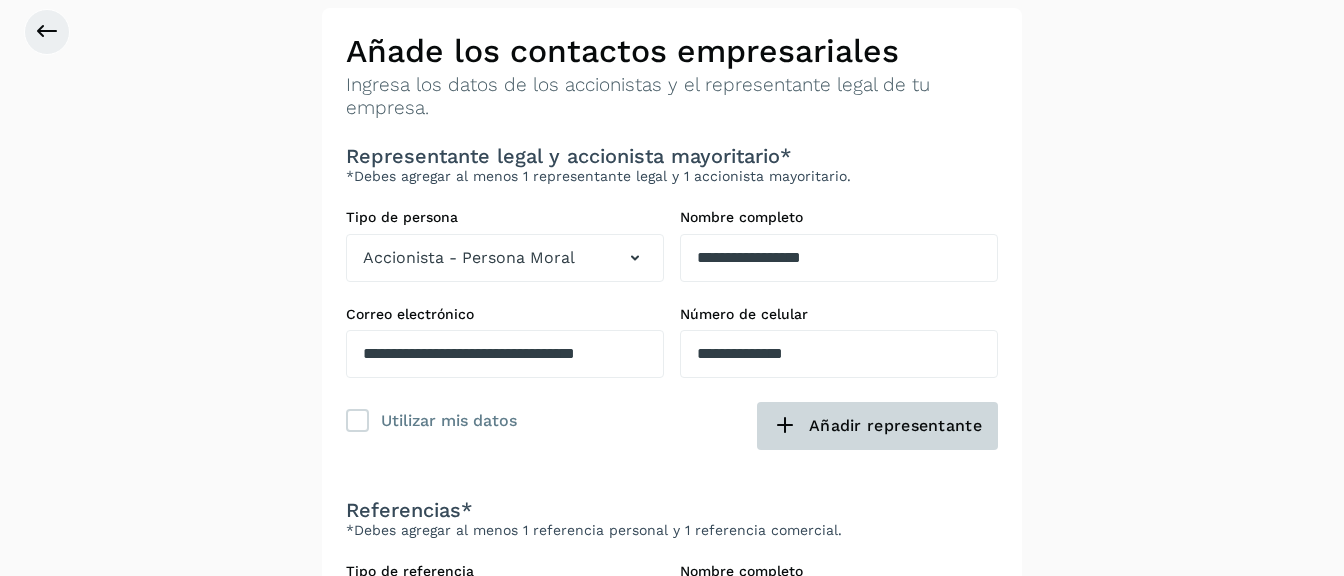 click on "Añadir representante" 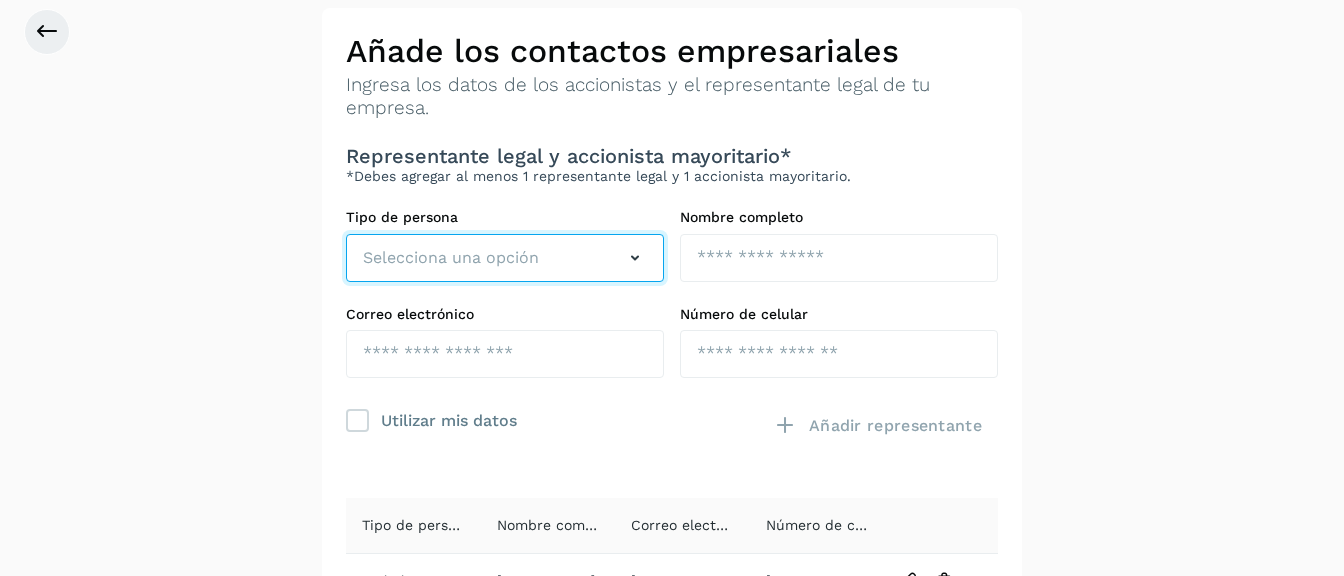 click at bounding box center (635, 258) 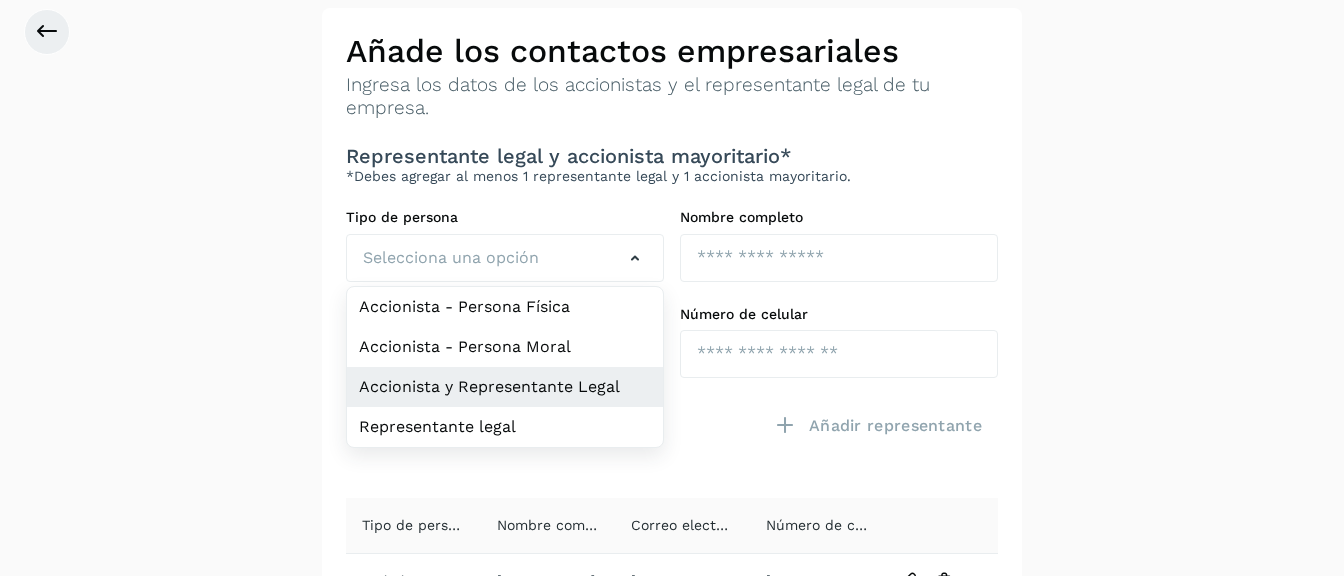 click on "Accionista y Representante Legal" 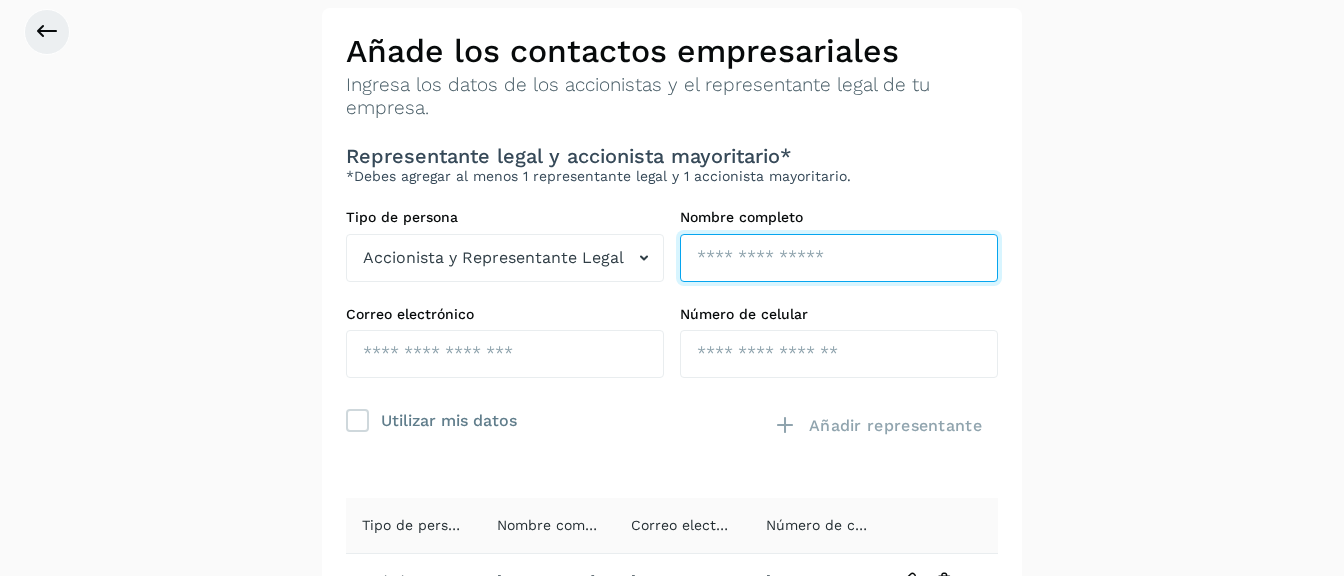 click at bounding box center (839, 258) 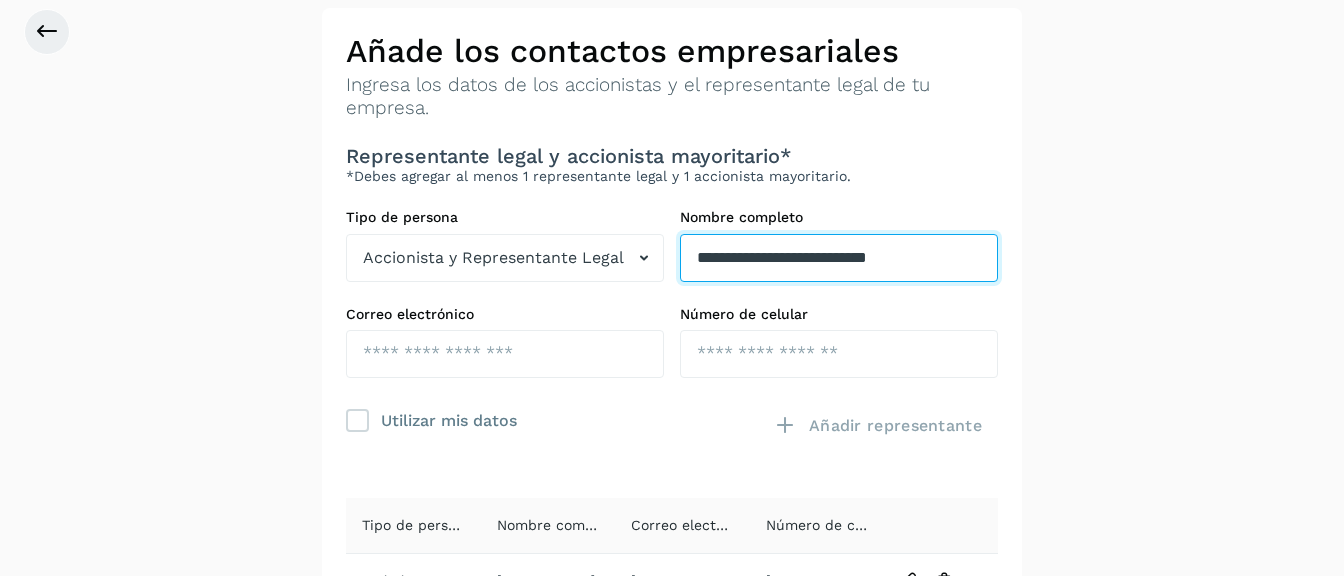 type on "**********" 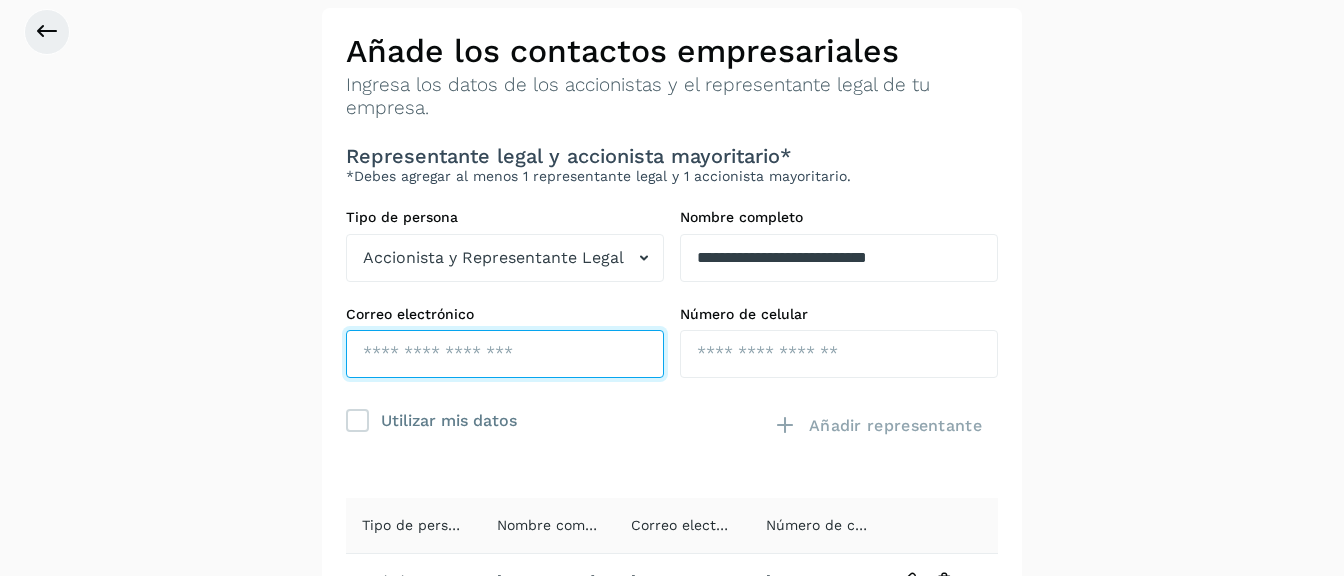 click at bounding box center (505, 354) 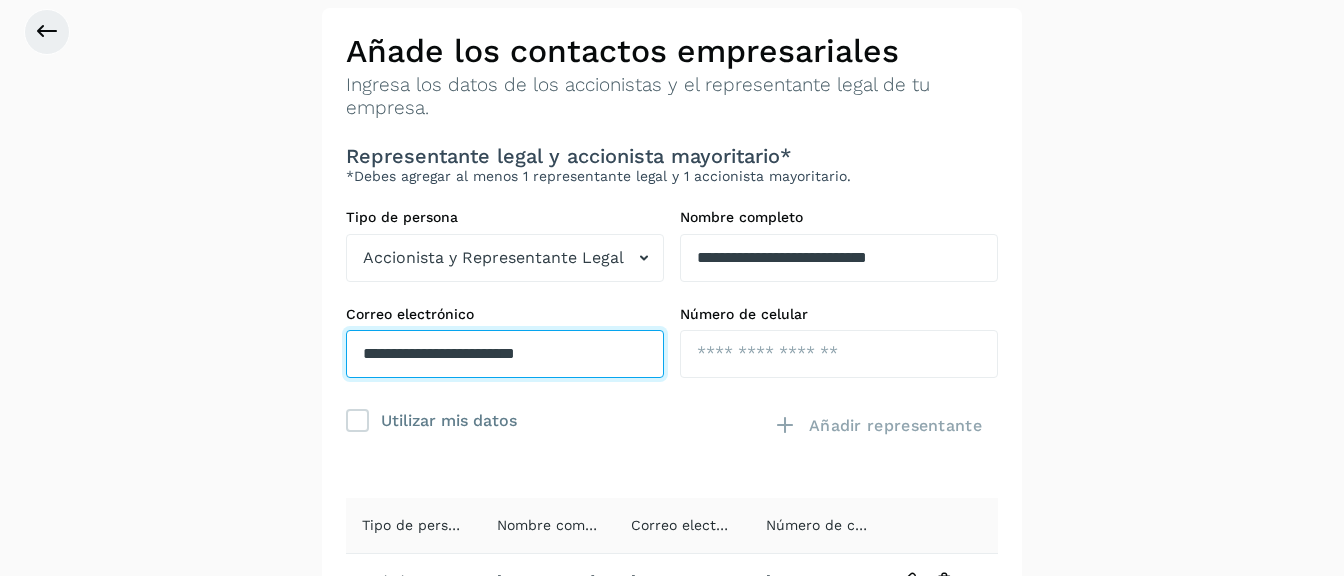 type on "**********" 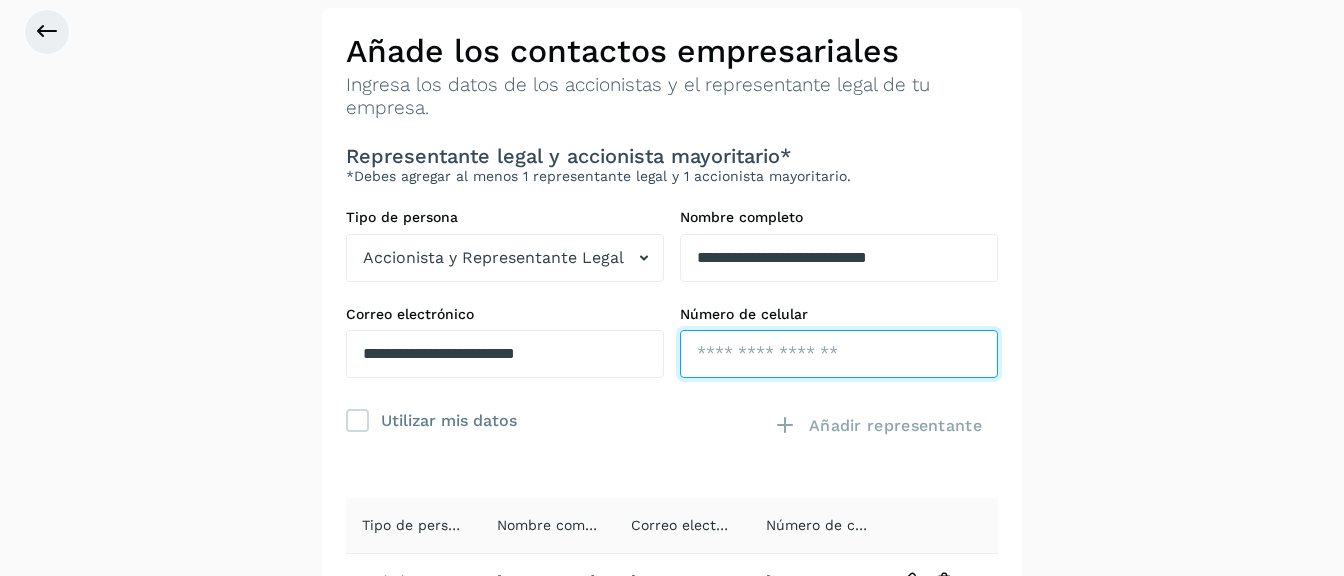 click at bounding box center [839, 354] 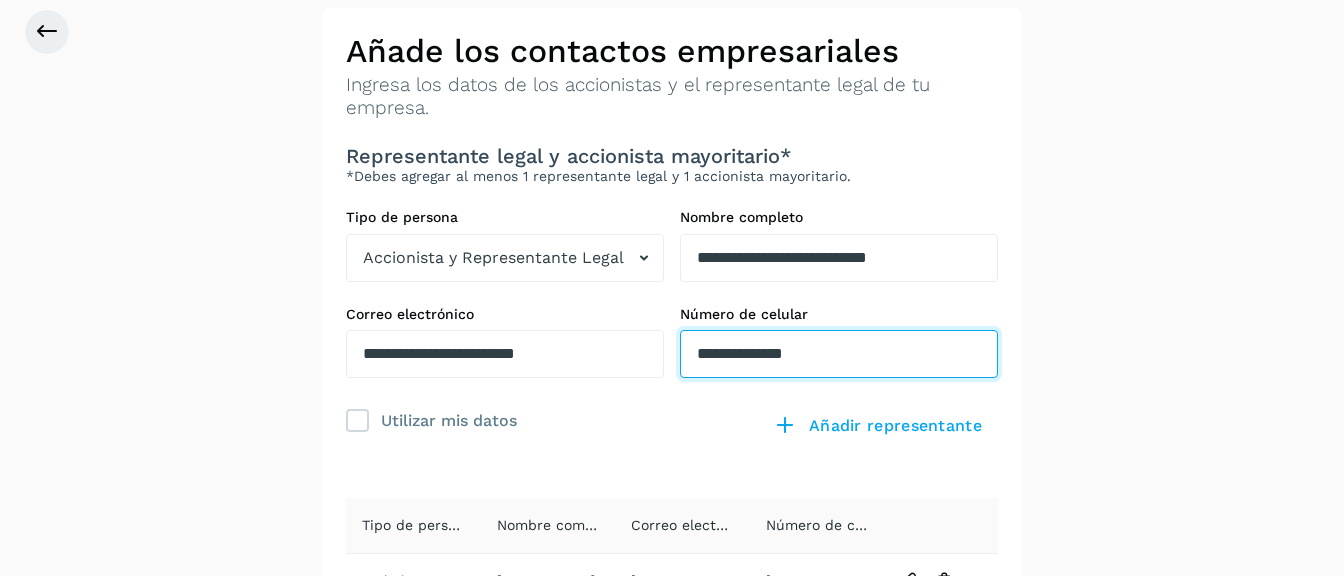 type on "**********" 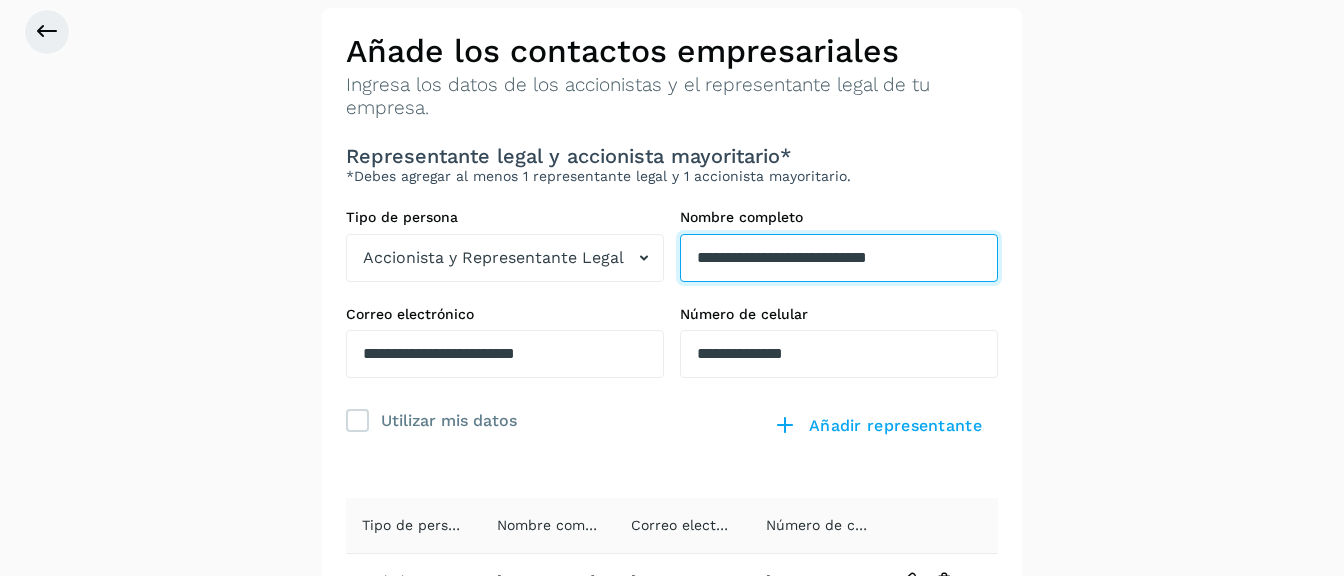 click on "**********" at bounding box center [839, 258] 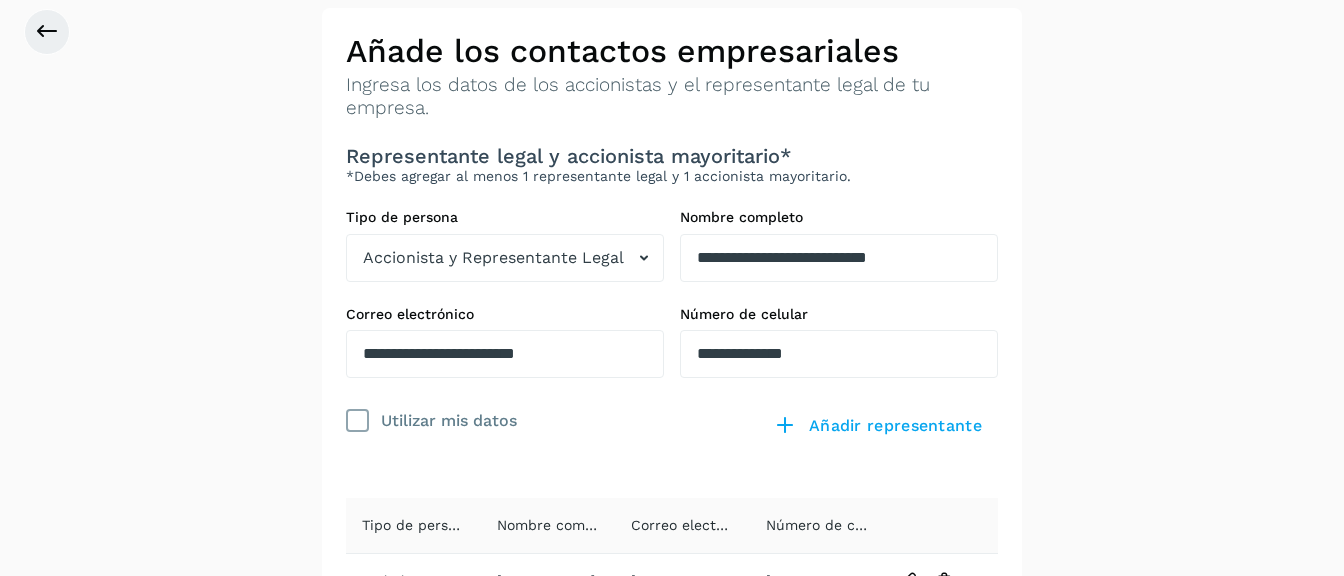 click at bounding box center [358, 421] 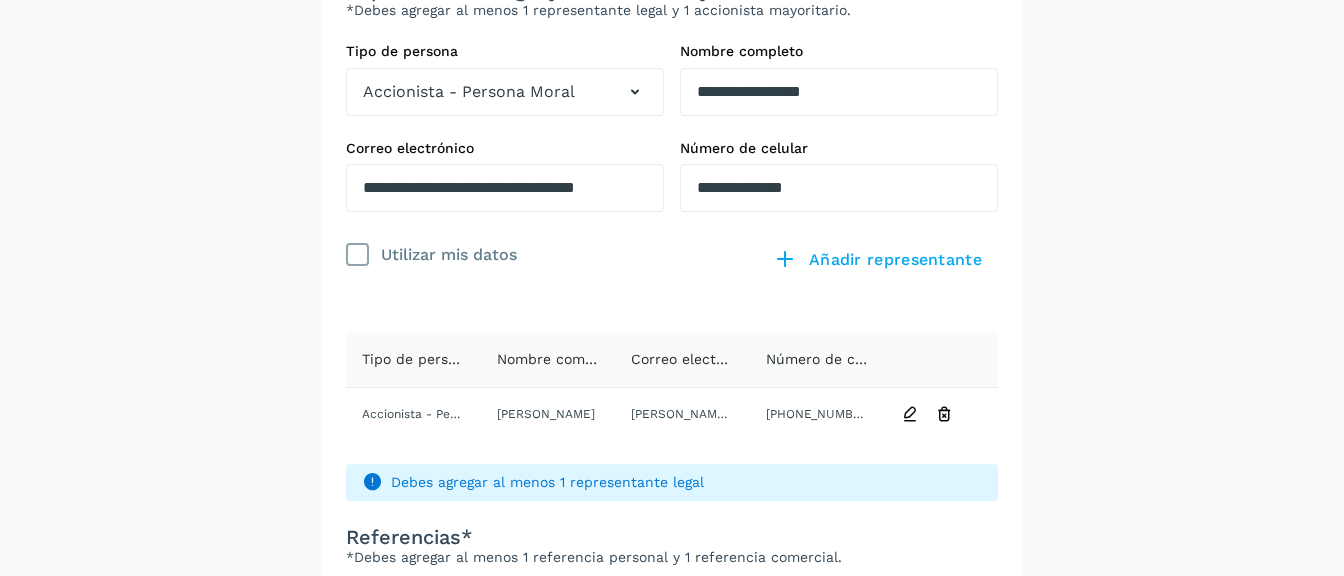 scroll, scrollTop: 258, scrollLeft: 0, axis: vertical 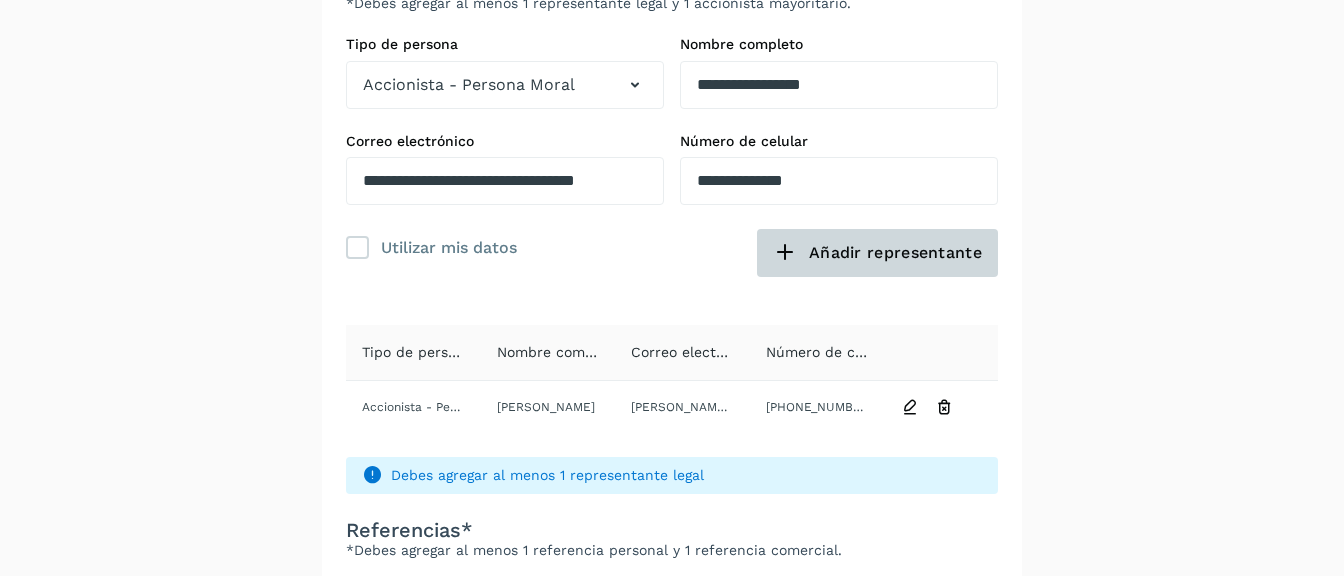 click on "Añadir representante" 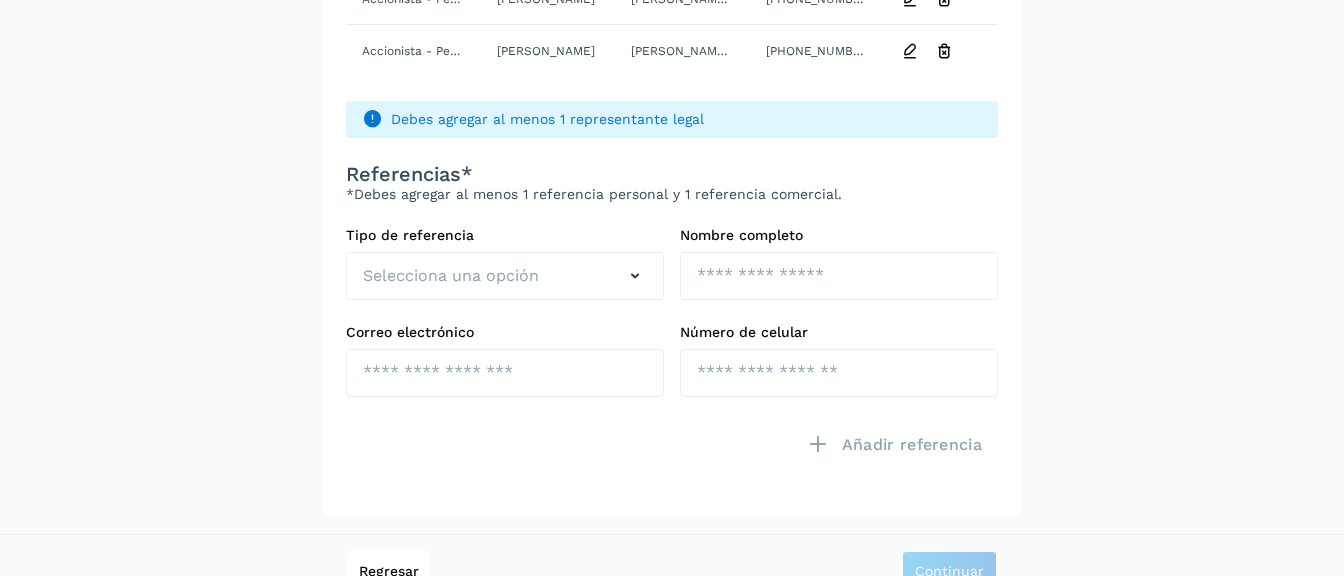 scroll, scrollTop: 669, scrollLeft: 0, axis: vertical 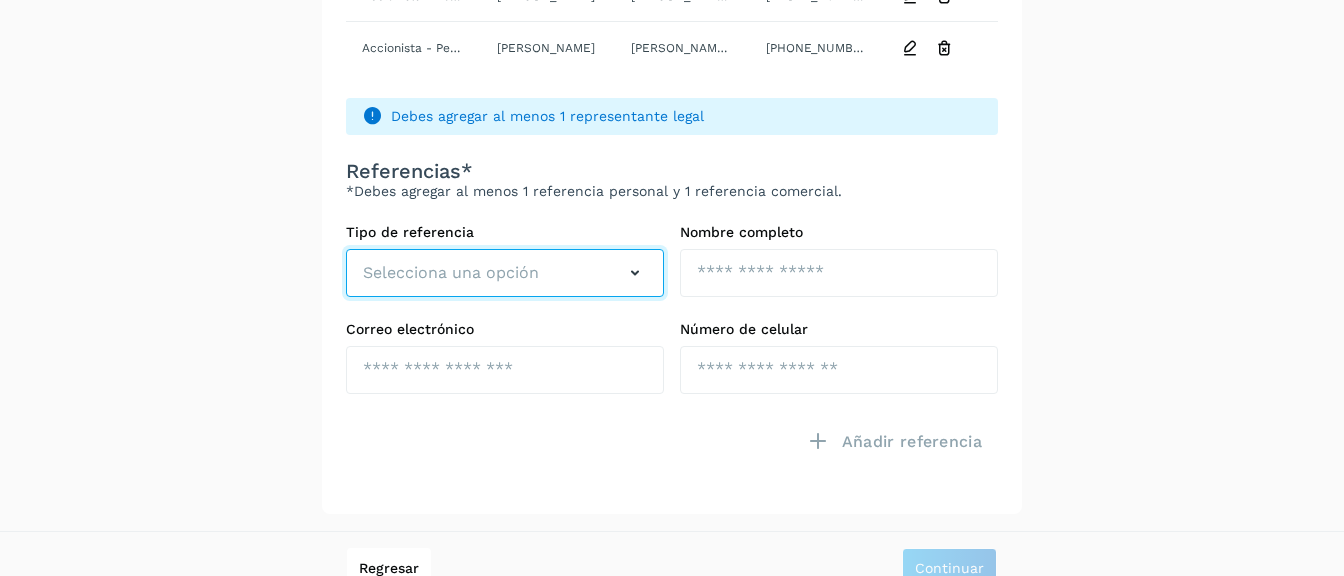 click on "Selecciona una opción" at bounding box center (451, 273) 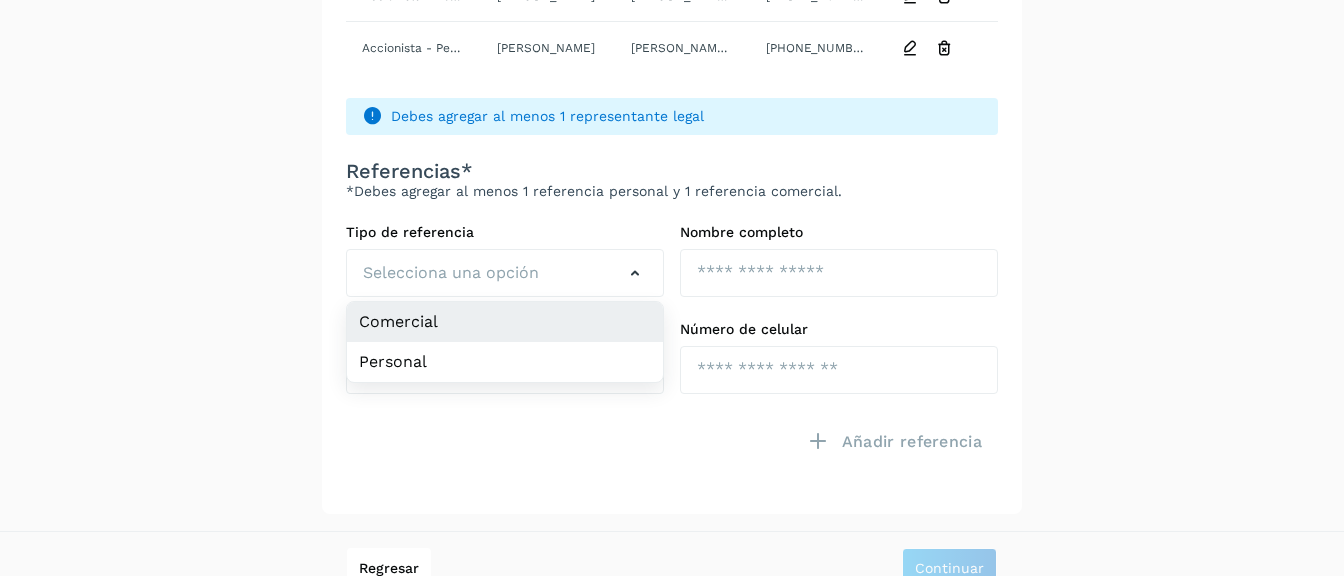 click on "Comercial" 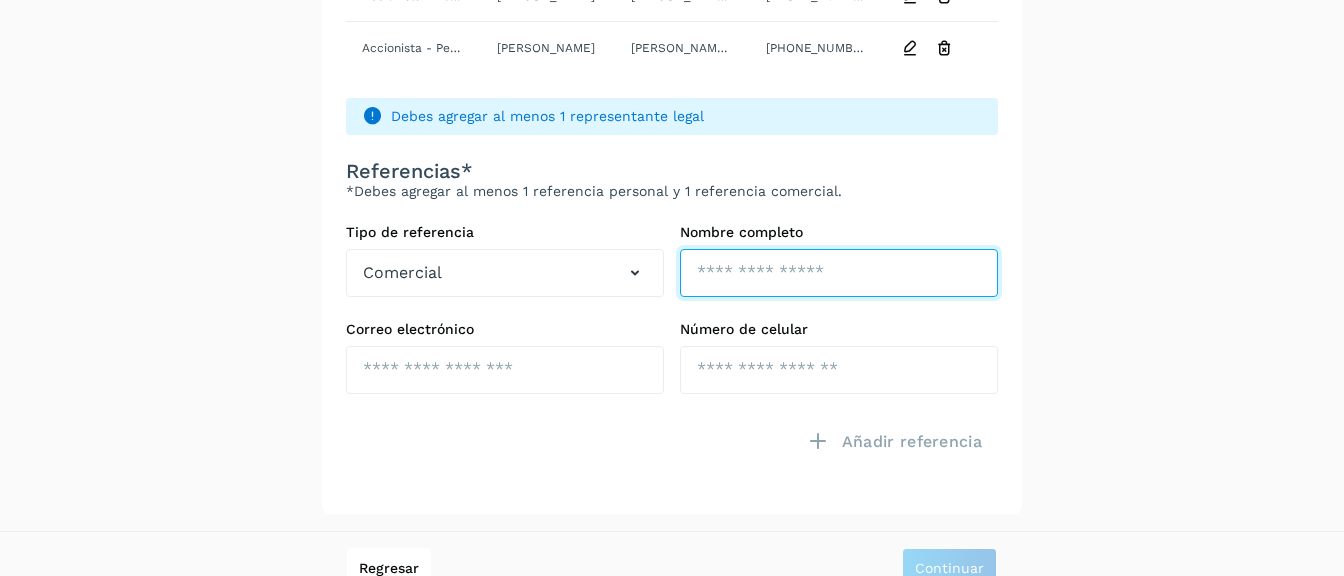 click at bounding box center [839, -326] 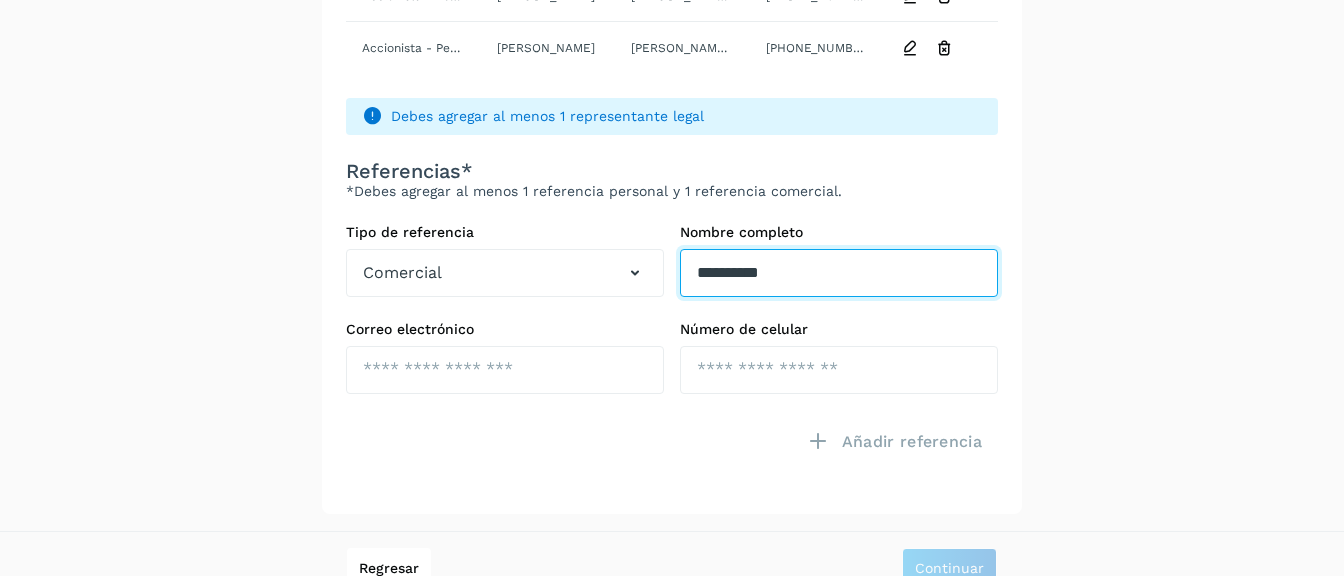type on "**********" 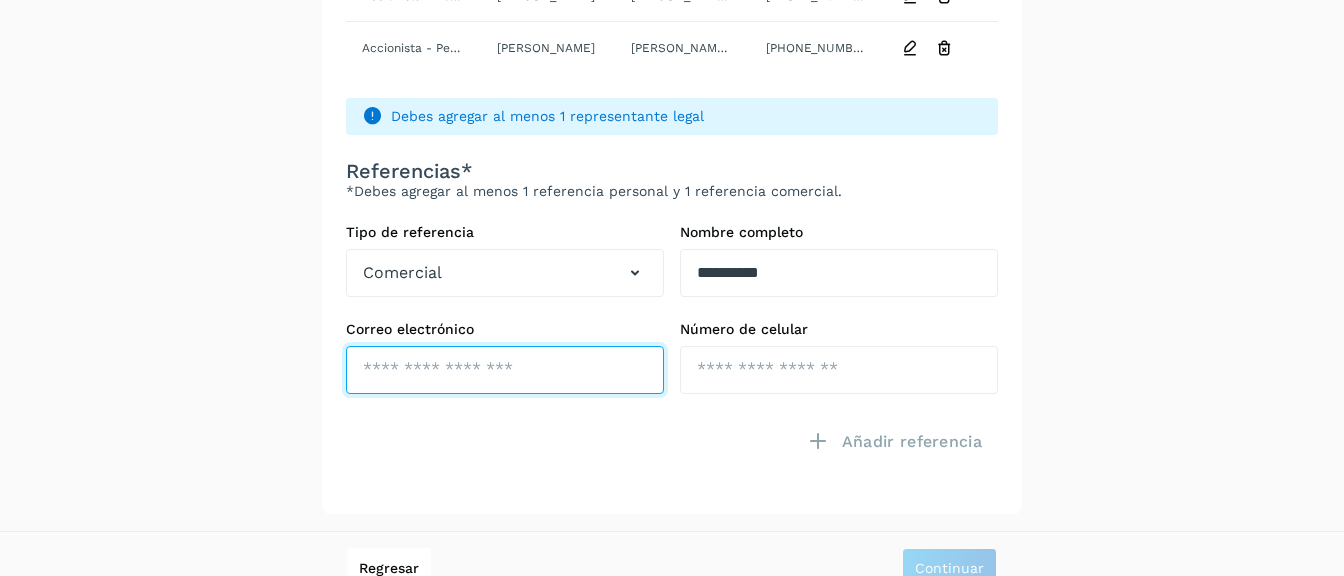 click at bounding box center (505, -230) 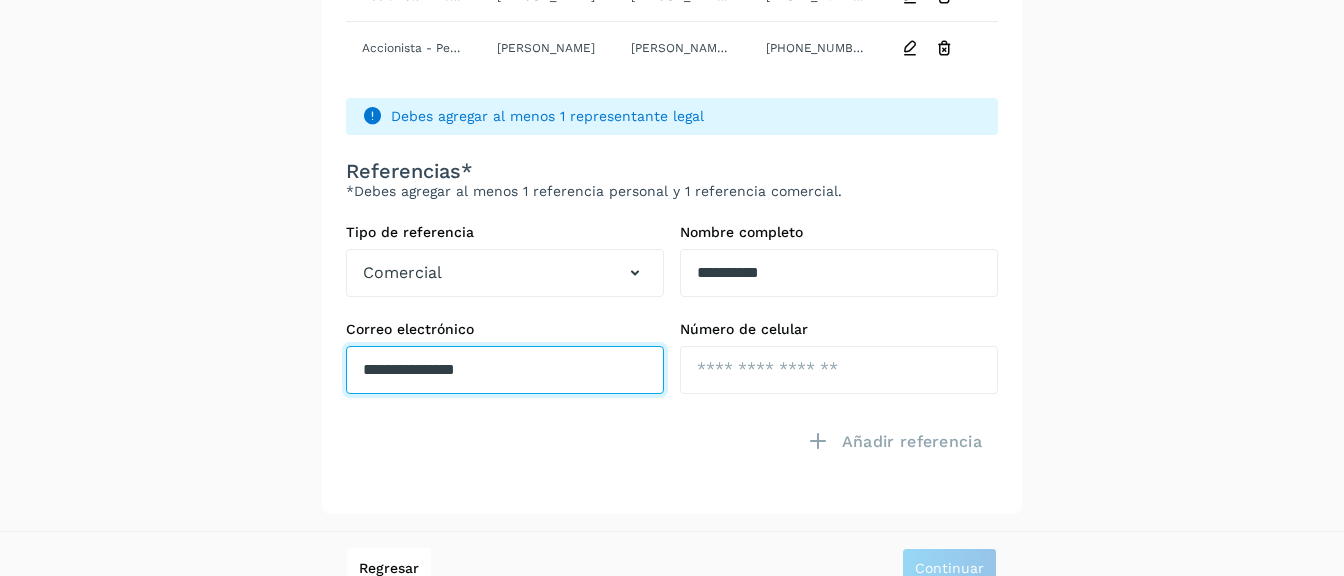 type on "**********" 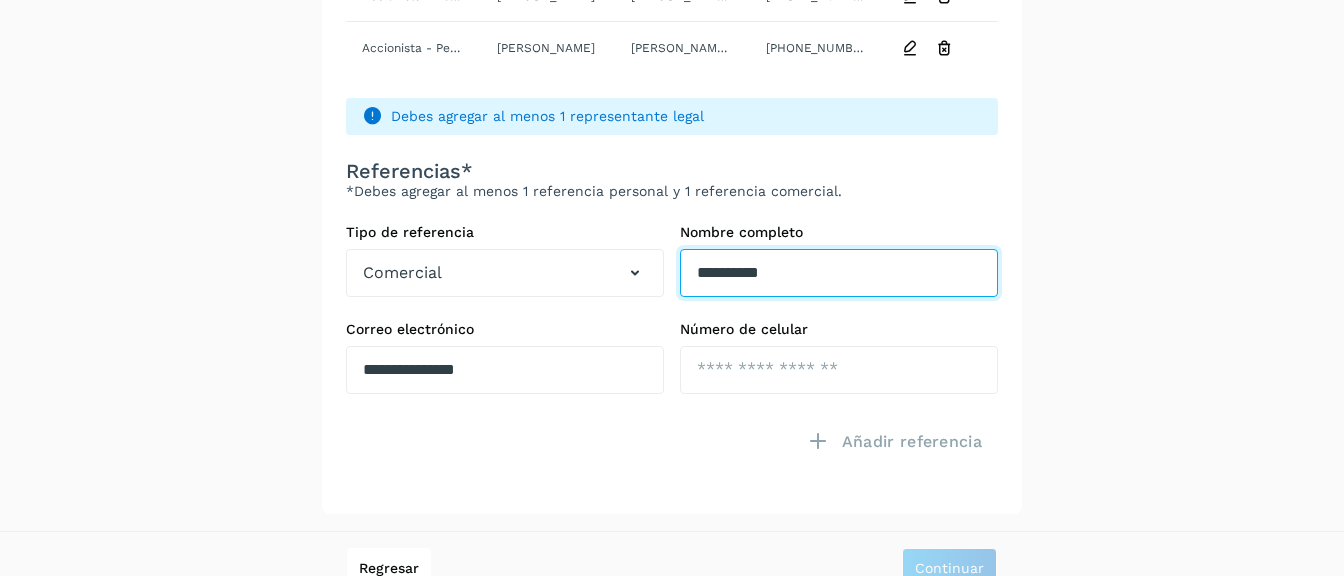 click on "**********" at bounding box center (839, -326) 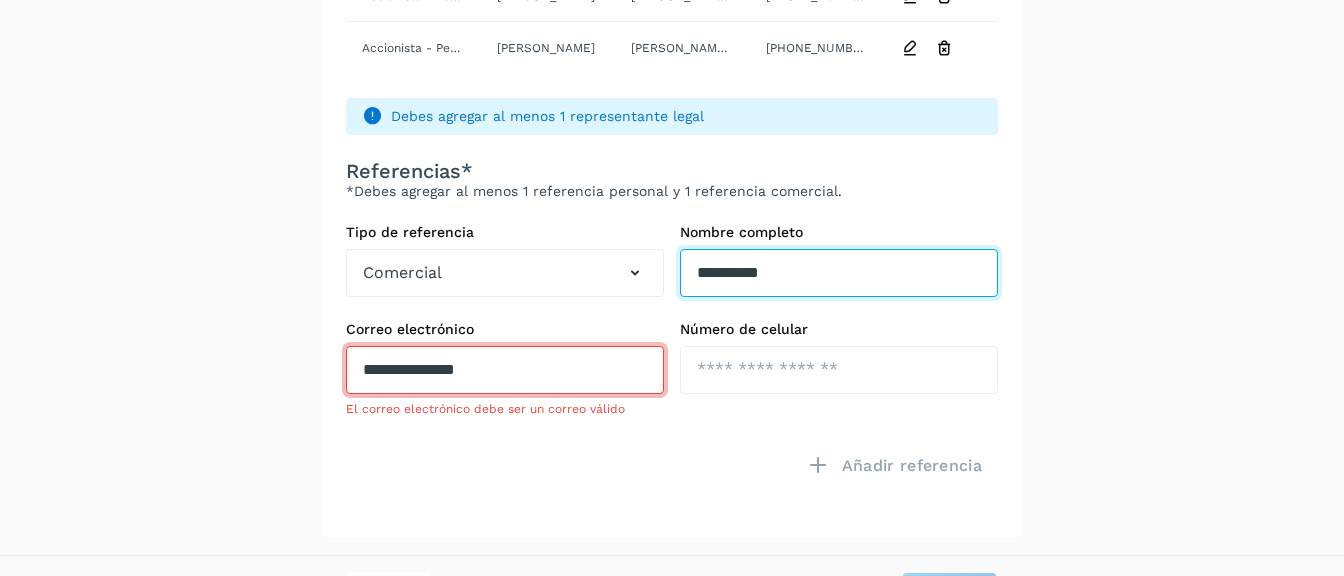 type on "**********" 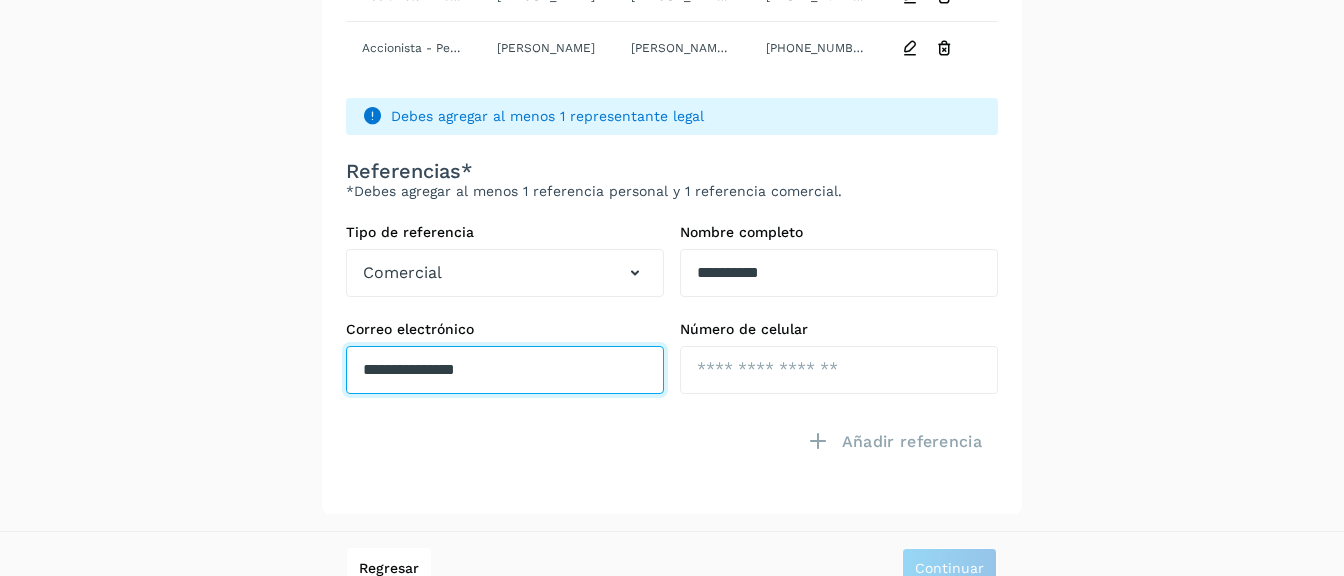 click on "**********" at bounding box center (505, -230) 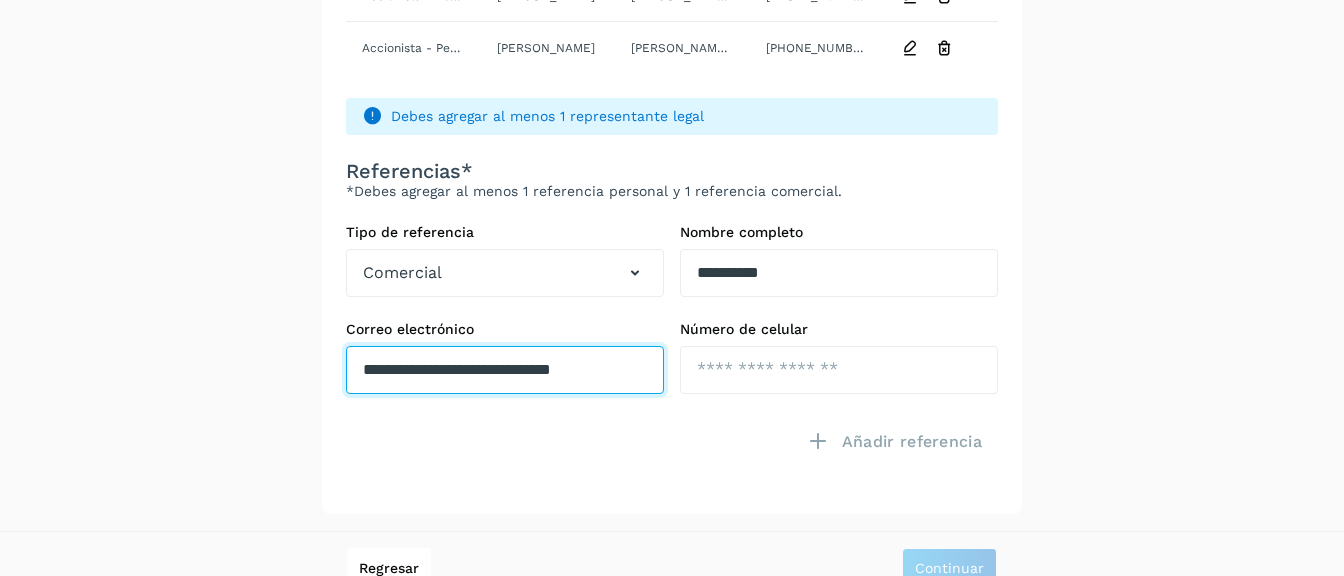 type on "**********" 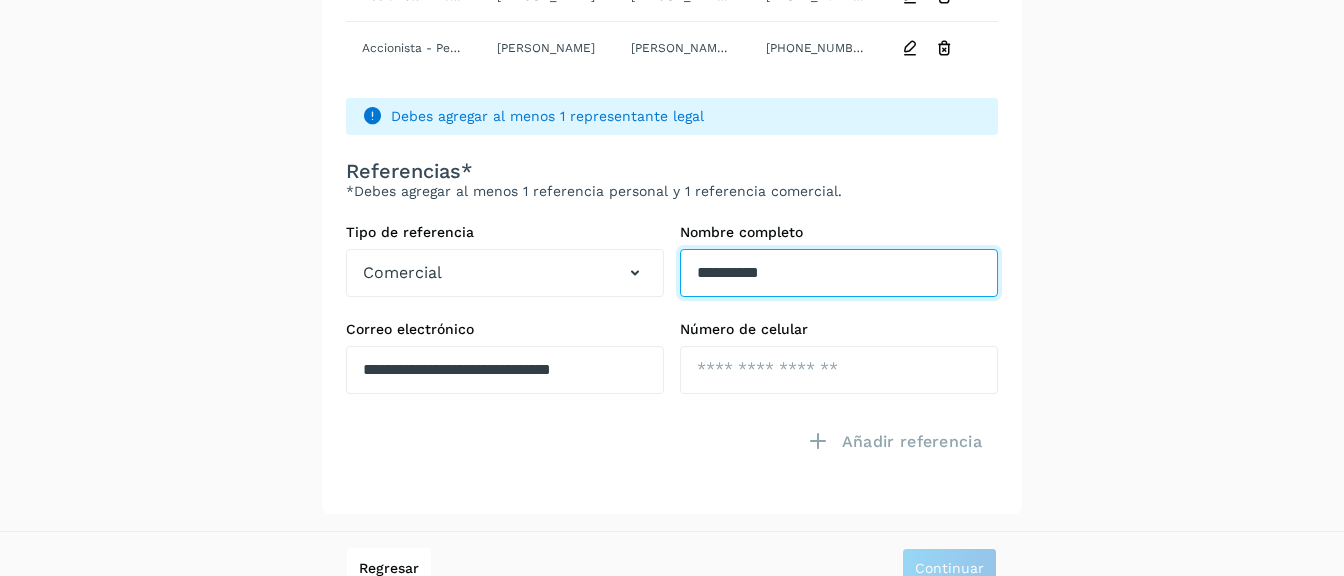 click on "**********" at bounding box center [839, -326] 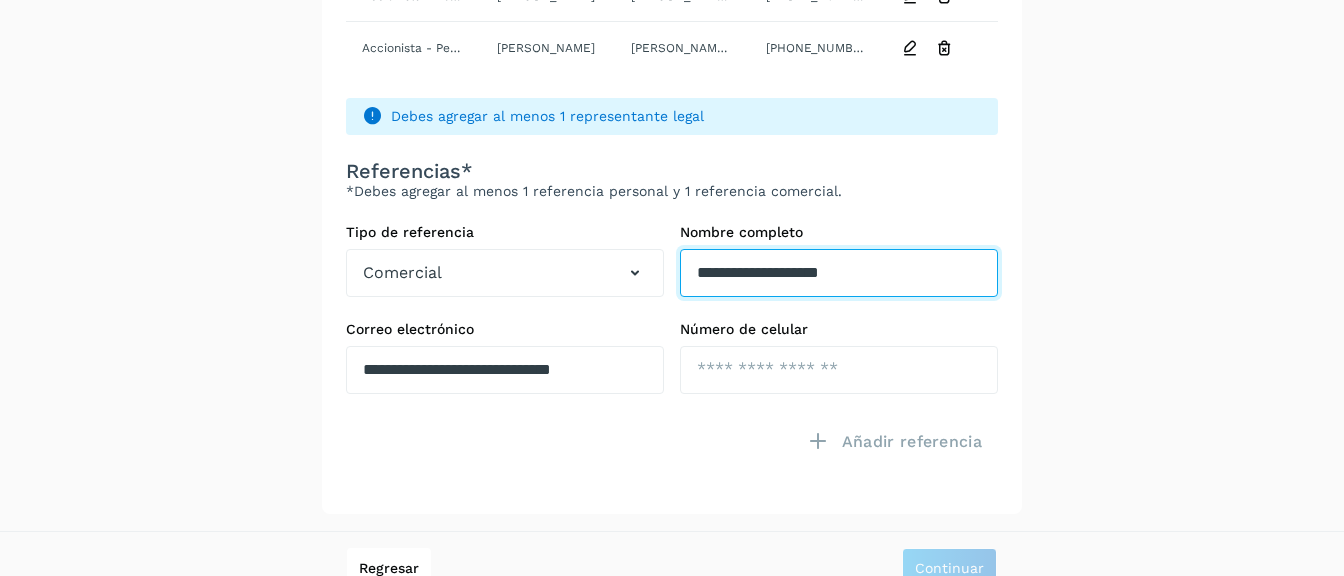 type on "**********" 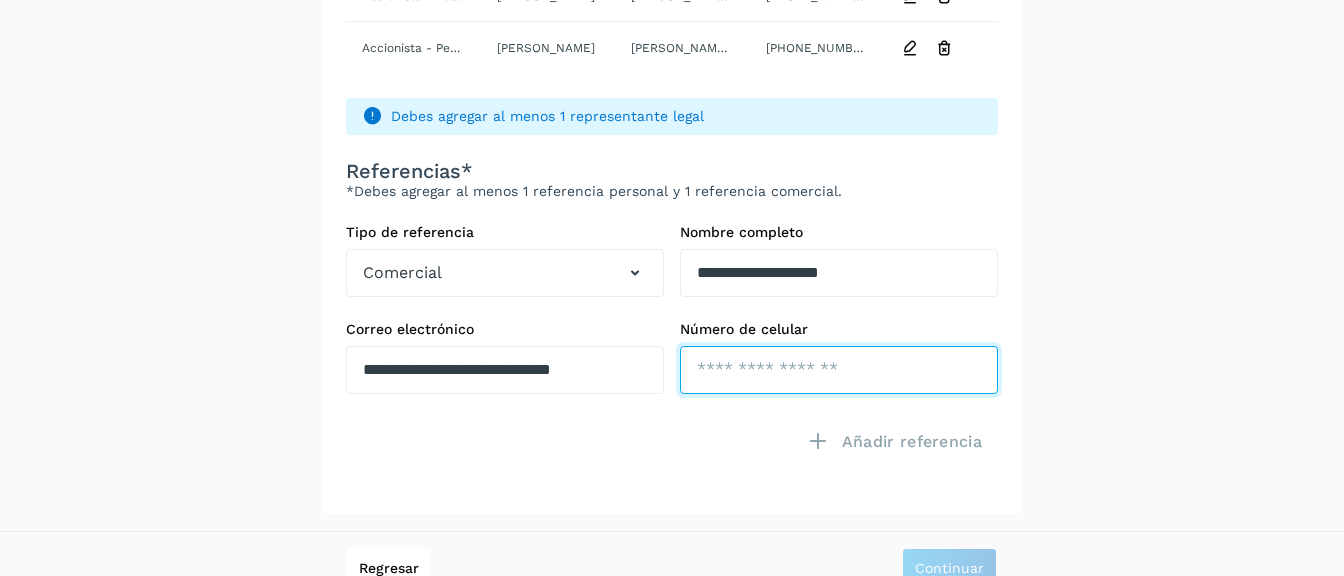 click at bounding box center [839, -230] 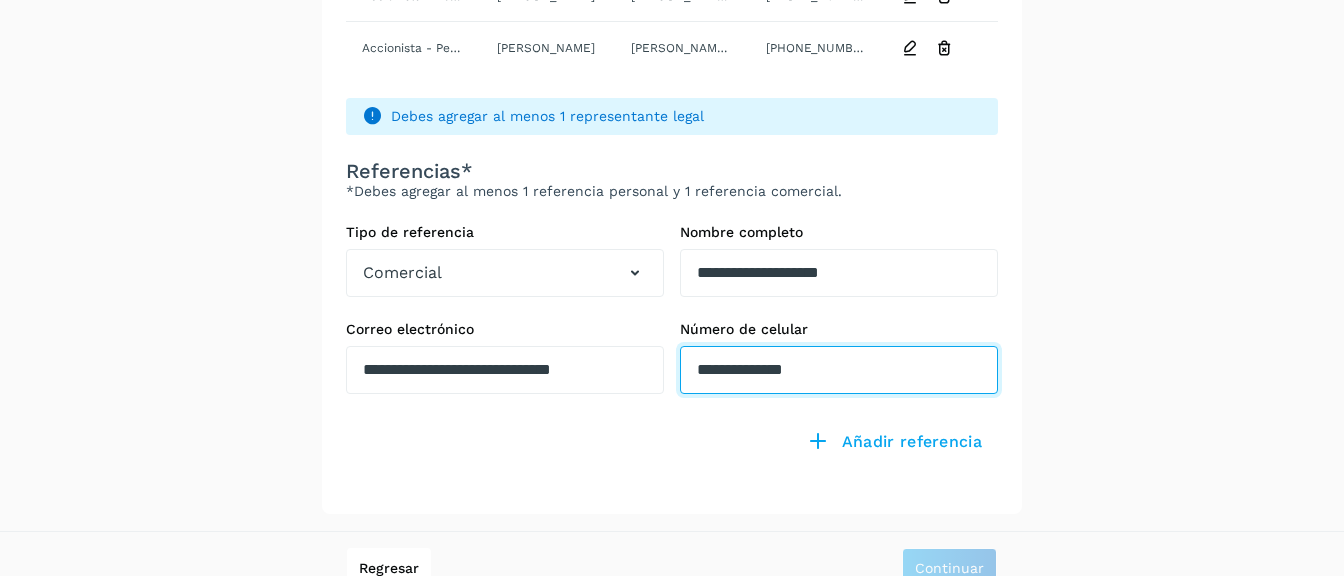 scroll, scrollTop: 697, scrollLeft: 0, axis: vertical 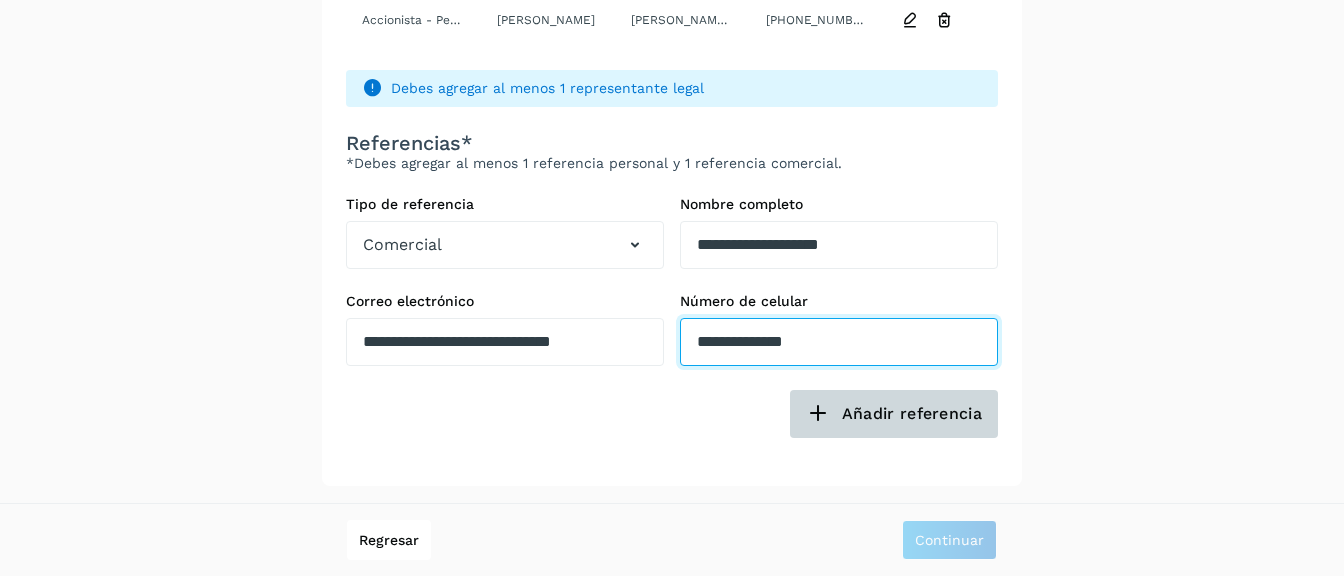 type on "**********" 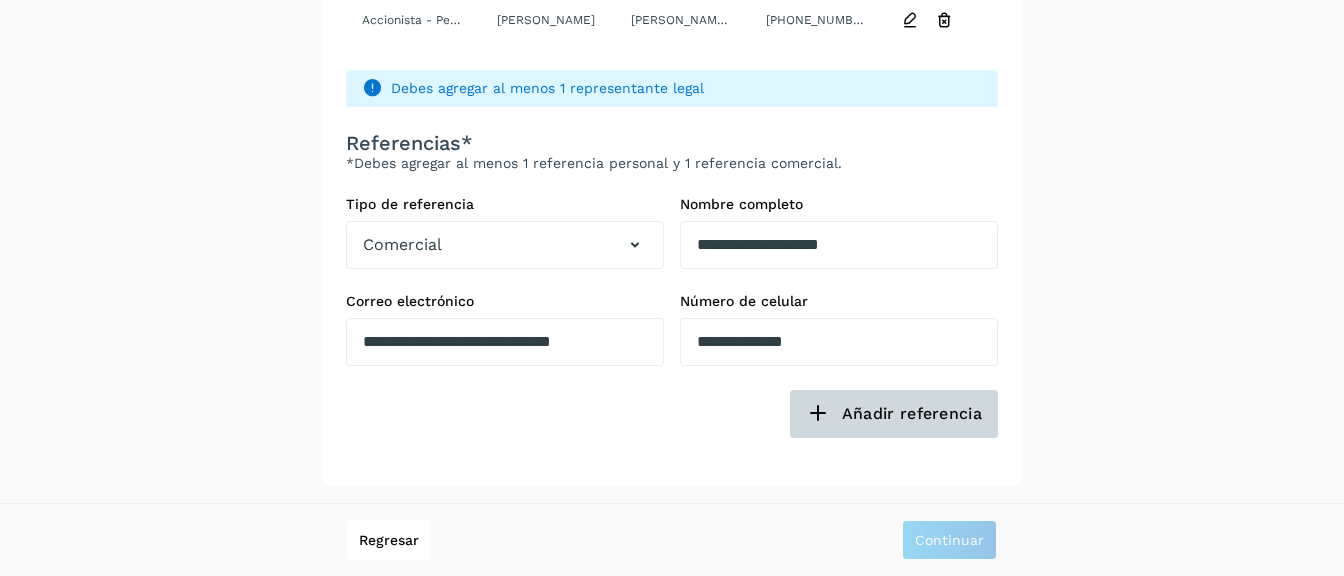 click on "Añadir referencia" 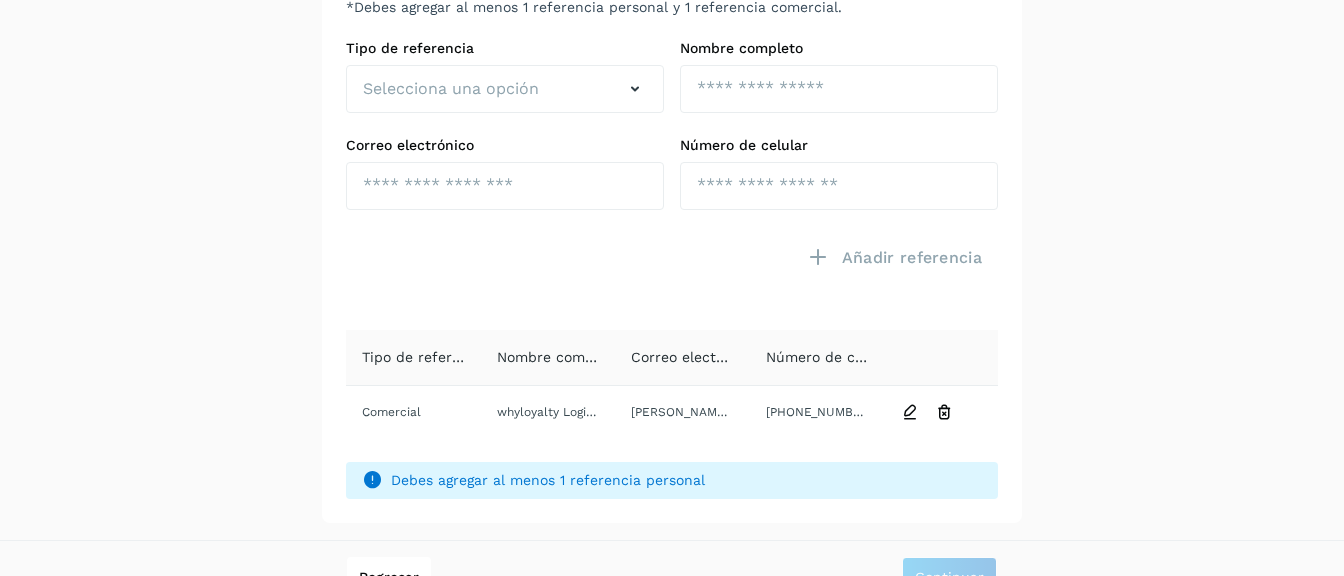 scroll, scrollTop: 846, scrollLeft: 0, axis: vertical 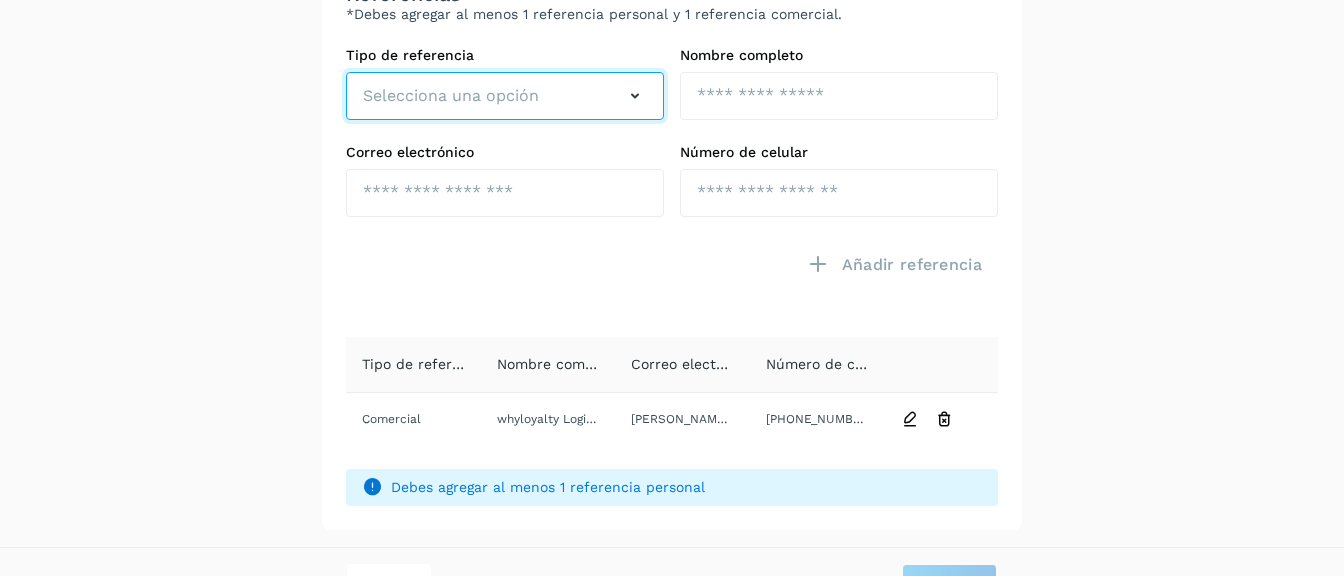 click at bounding box center (635, 96) 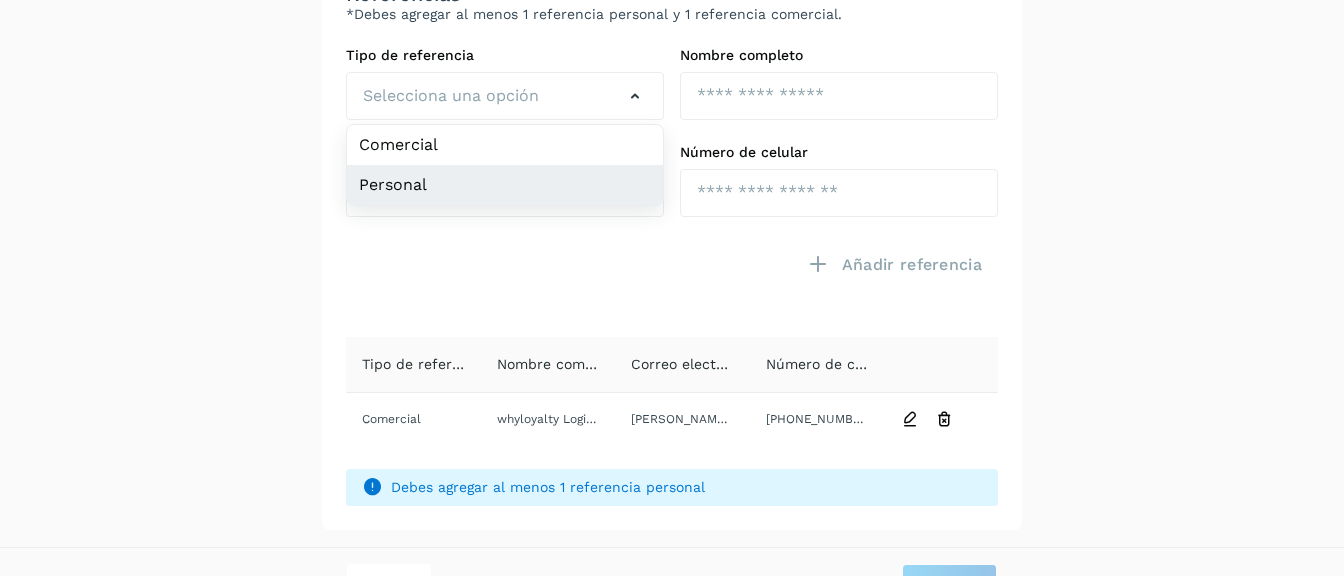 click on "Personal" 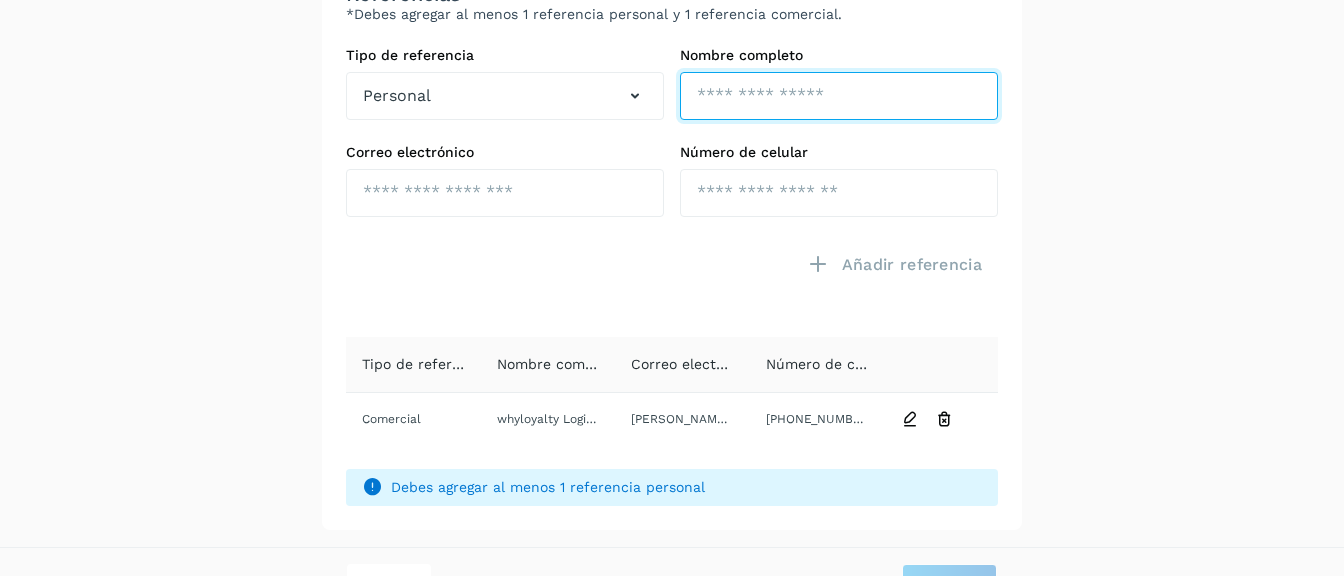click at bounding box center [839, -503] 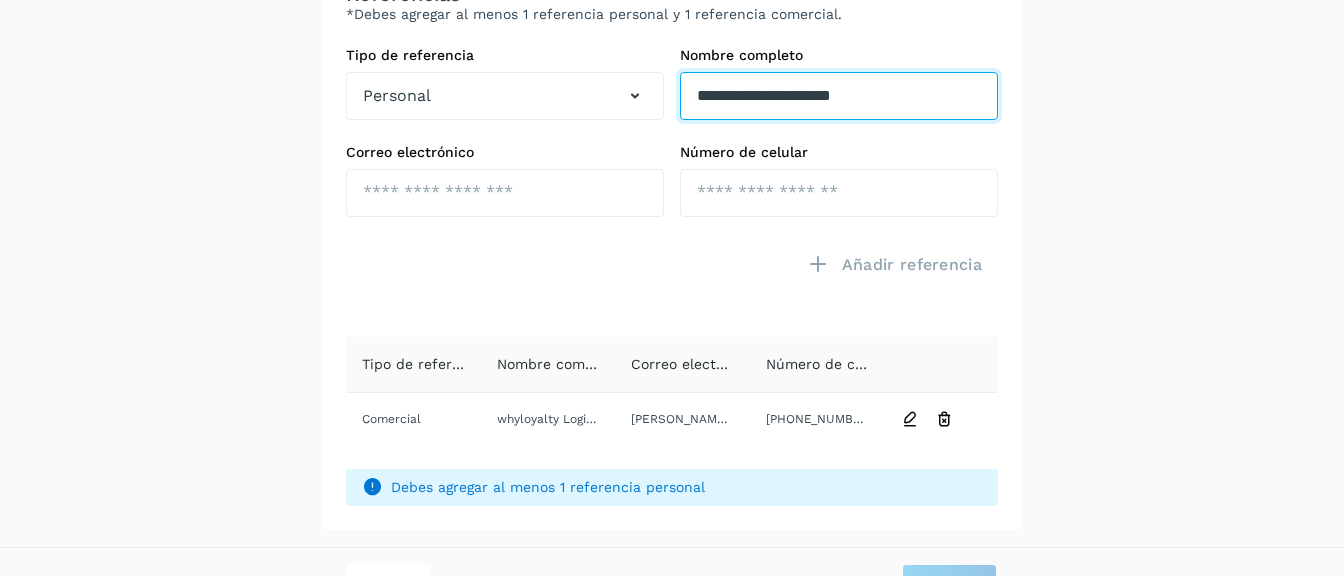 type on "**********" 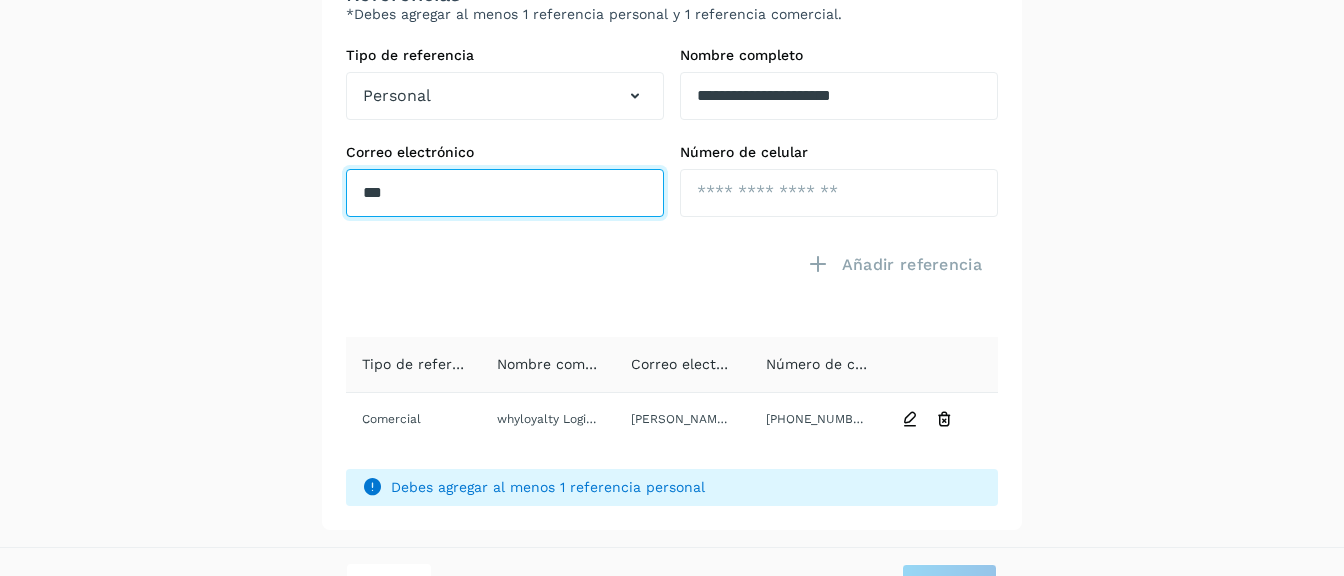 type on "***" 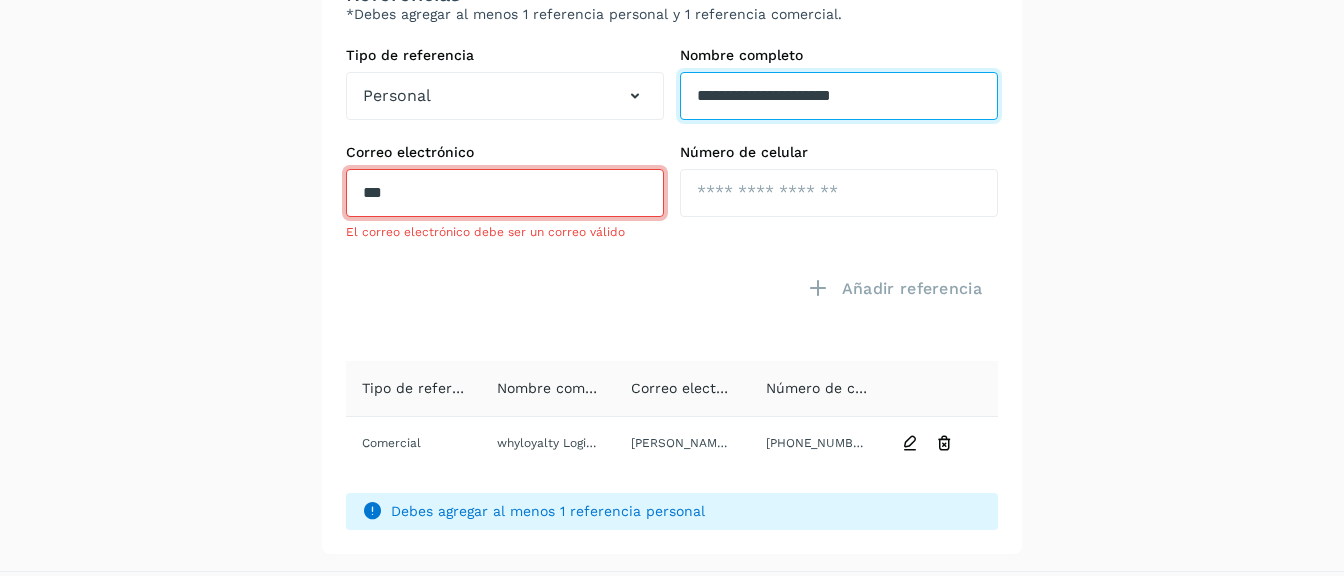 click on "**********" at bounding box center (839, -503) 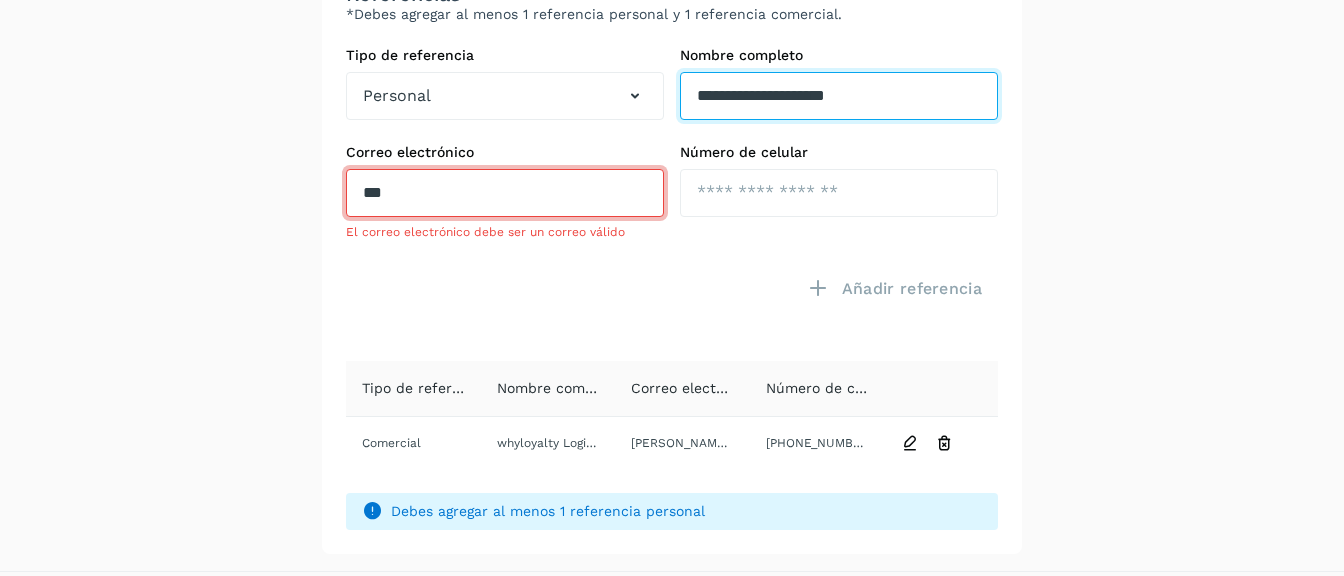 type on "**********" 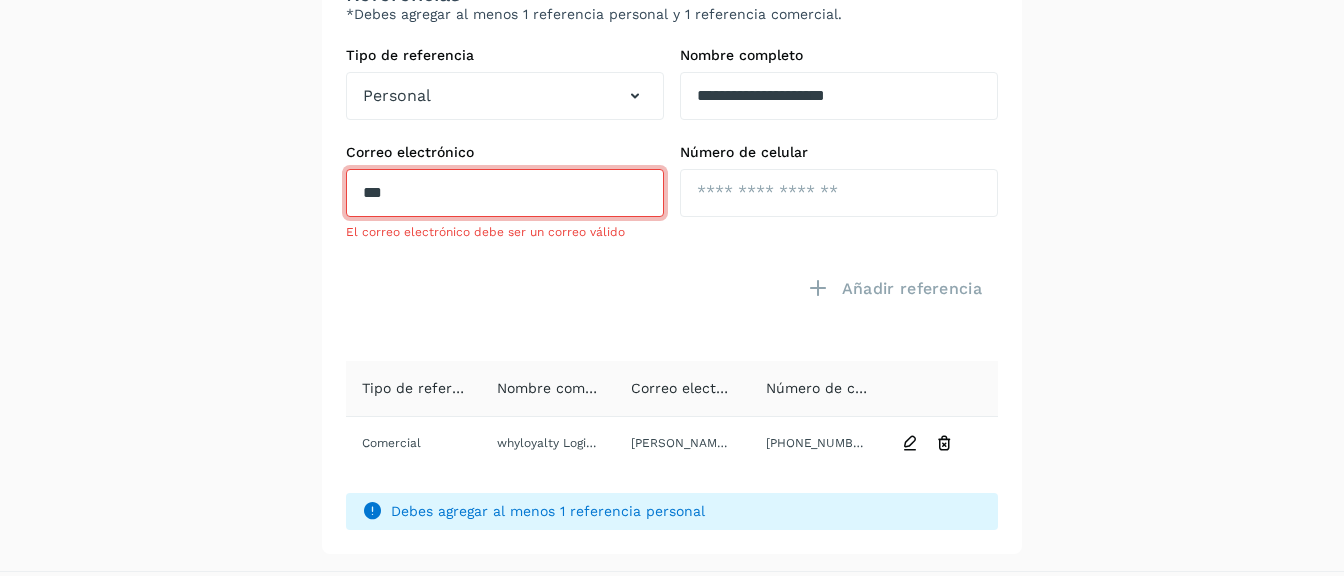 click on "***" at bounding box center (505, 193) 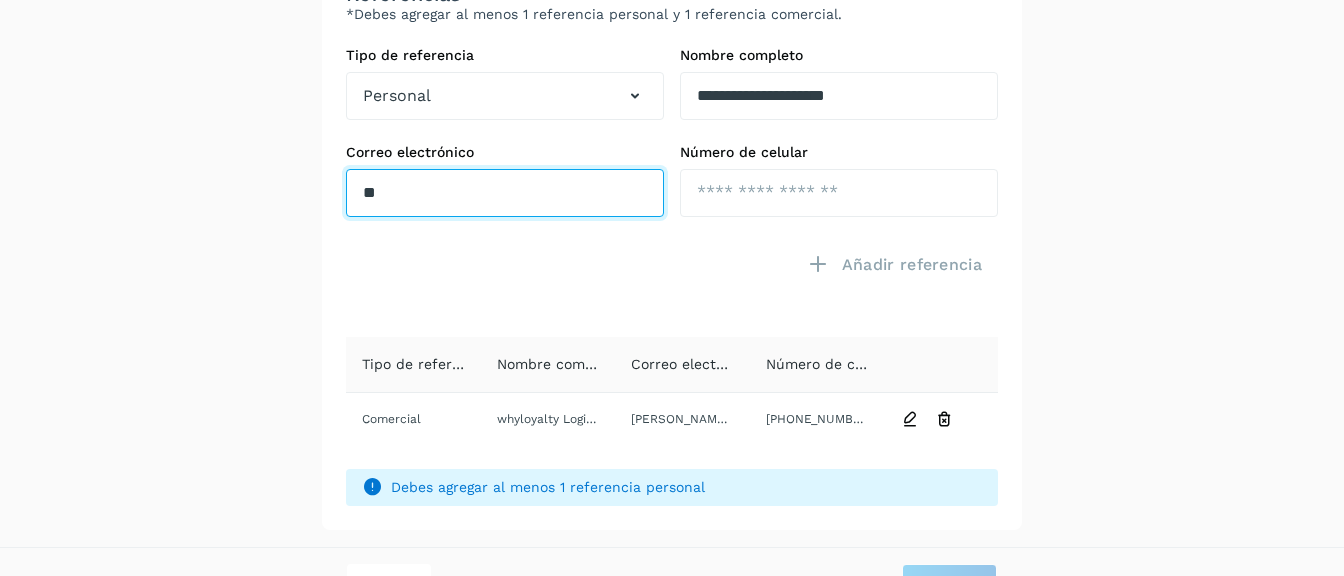 type on "*" 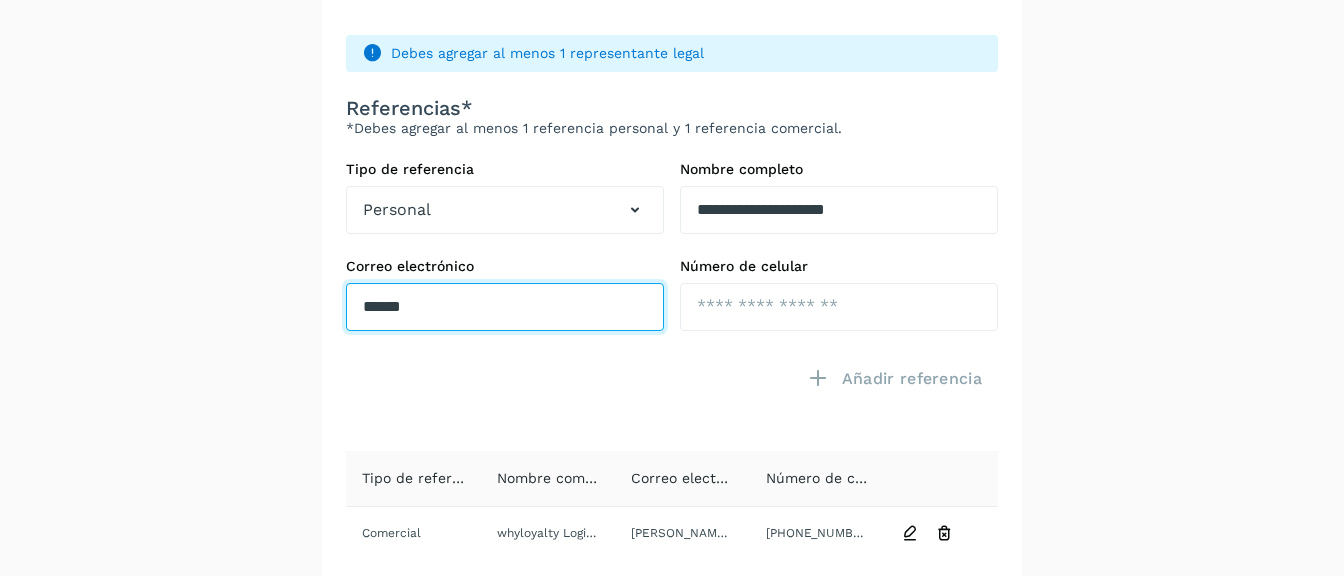 scroll, scrollTop: 890, scrollLeft: 0, axis: vertical 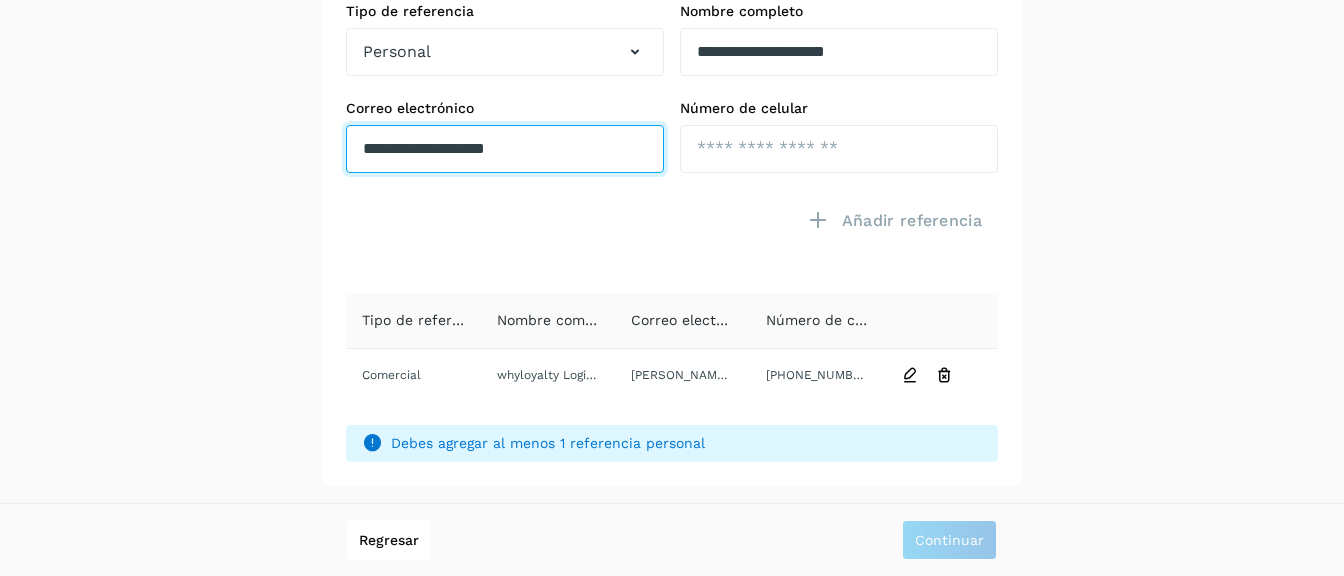 type on "**********" 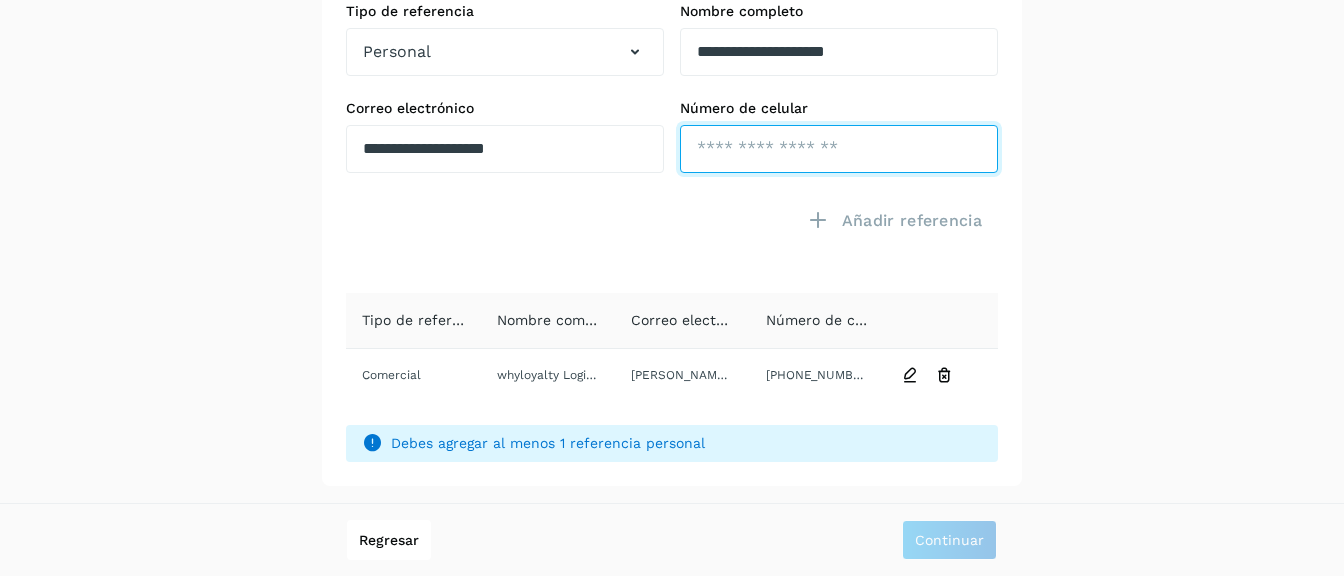 click at bounding box center (839, -451) 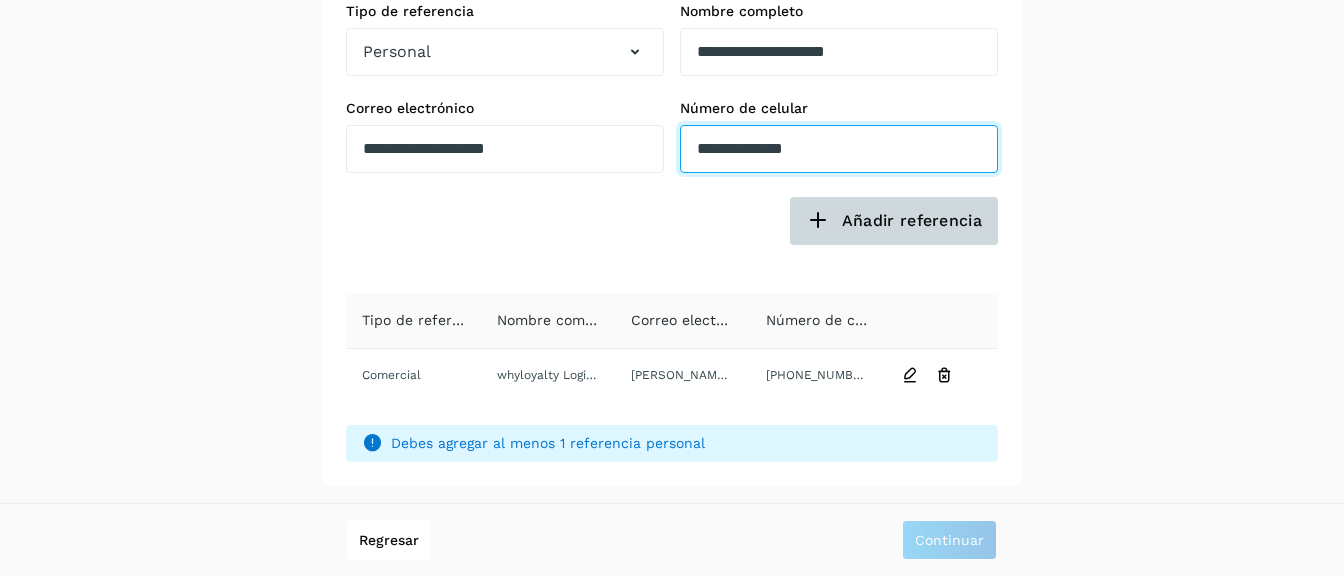type on "**********" 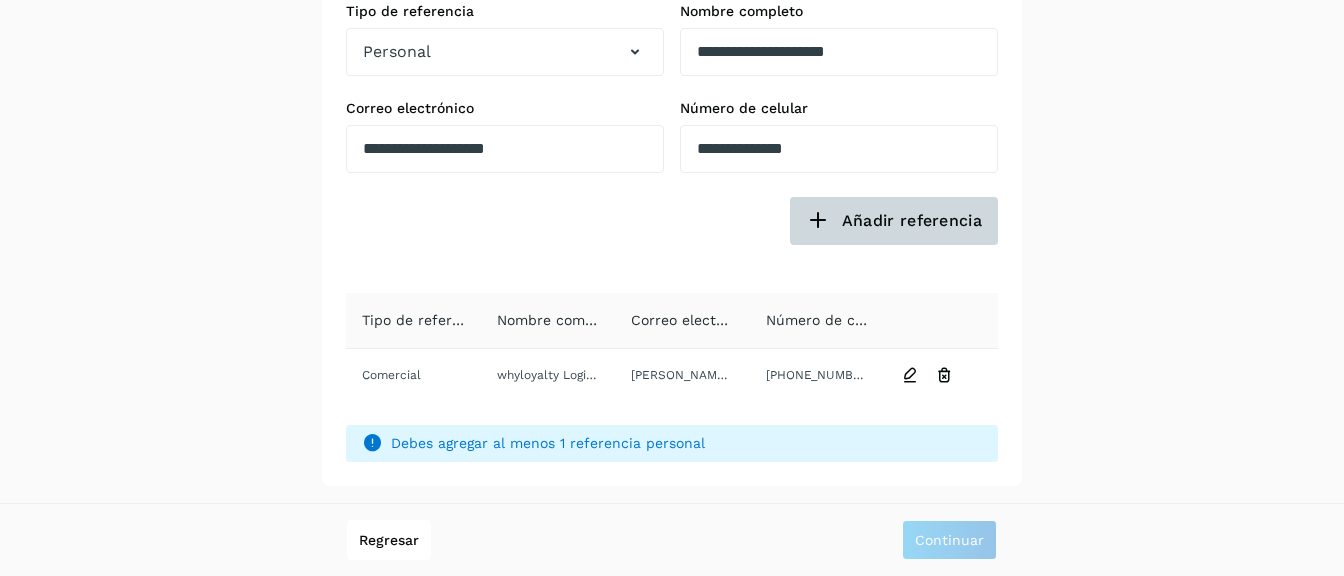 click on "Añadir referencia" 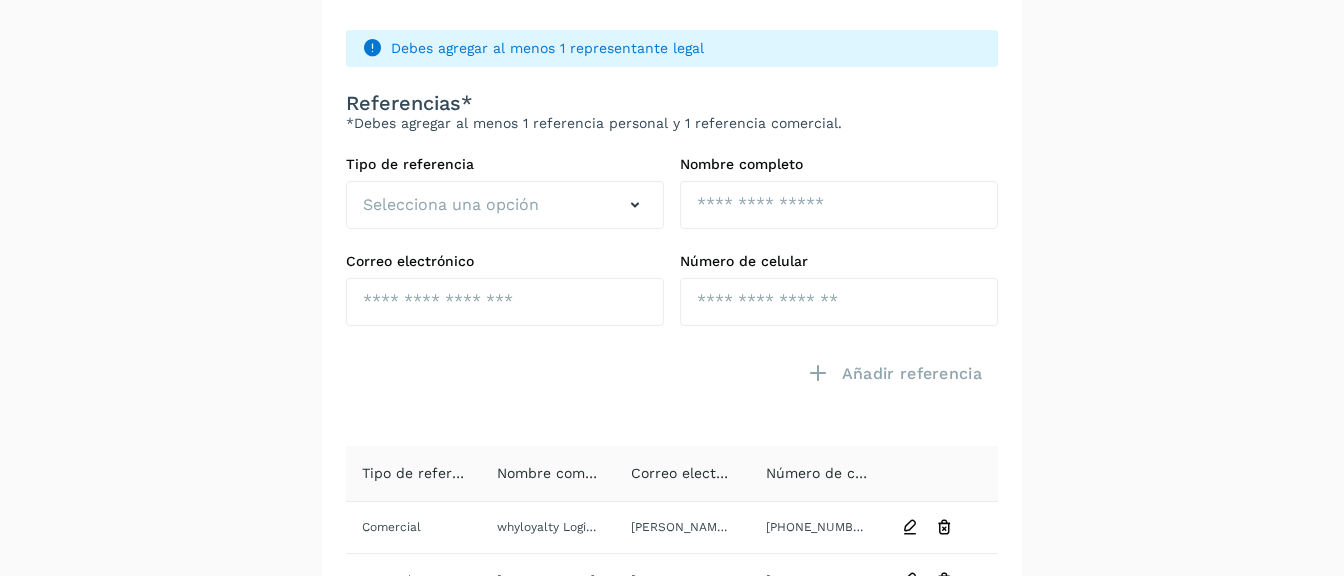 scroll, scrollTop: 721, scrollLeft: 0, axis: vertical 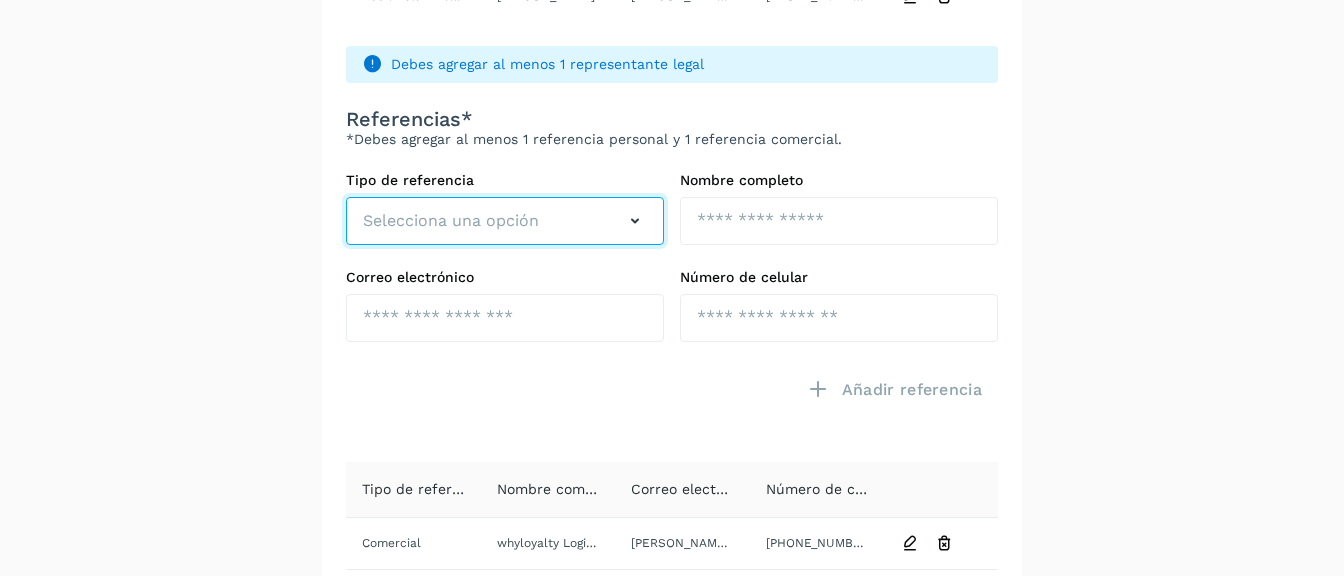 click at bounding box center [635, 221] 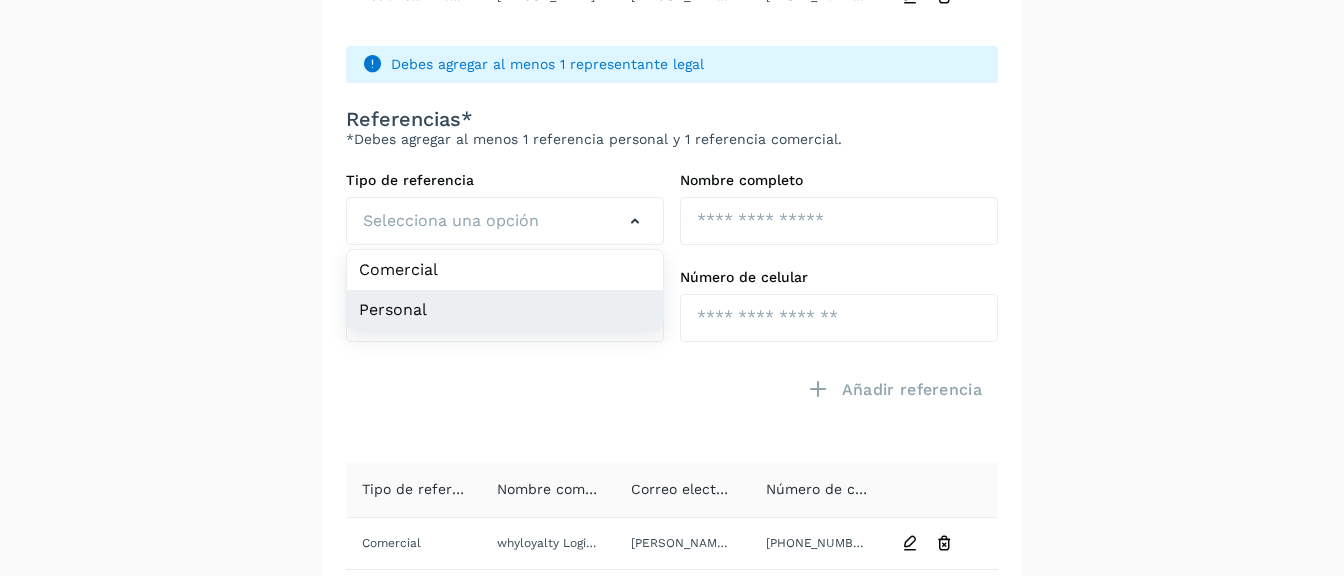 click on "Personal" 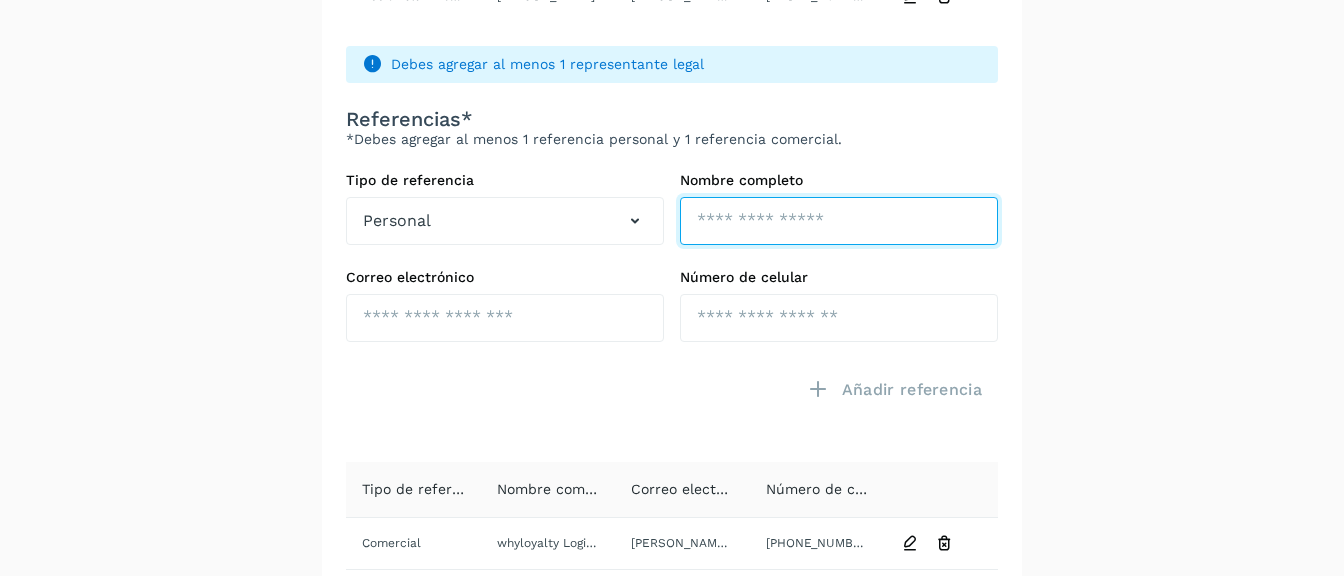 click at bounding box center (839, -378) 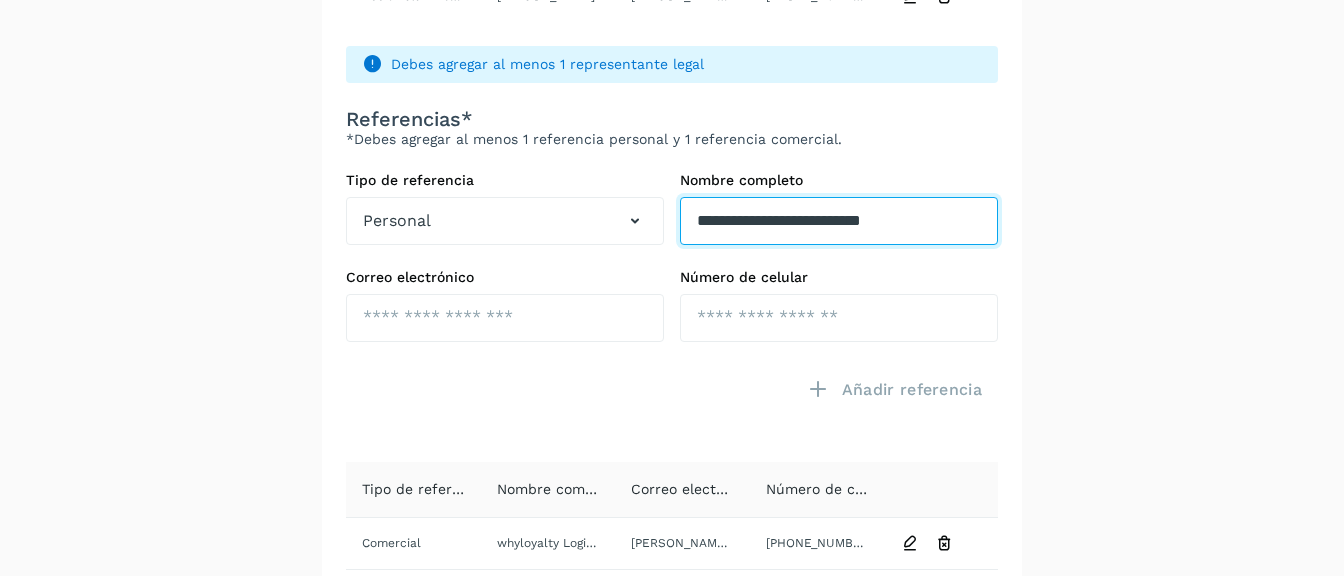 type on "**********" 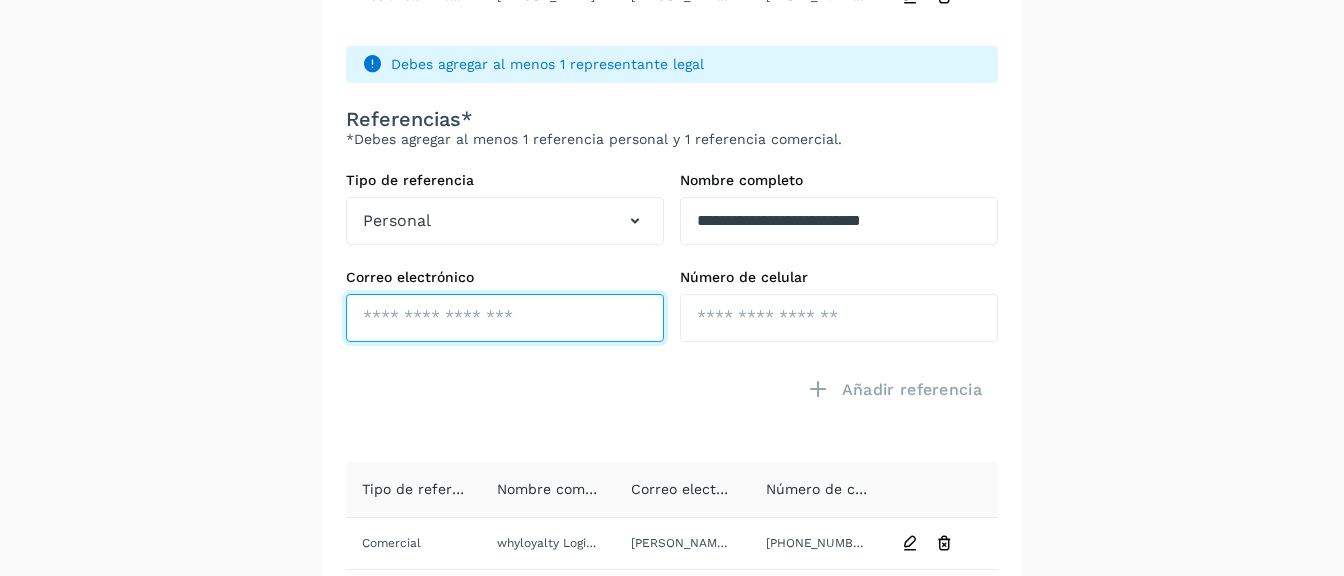 click at bounding box center (505, -282) 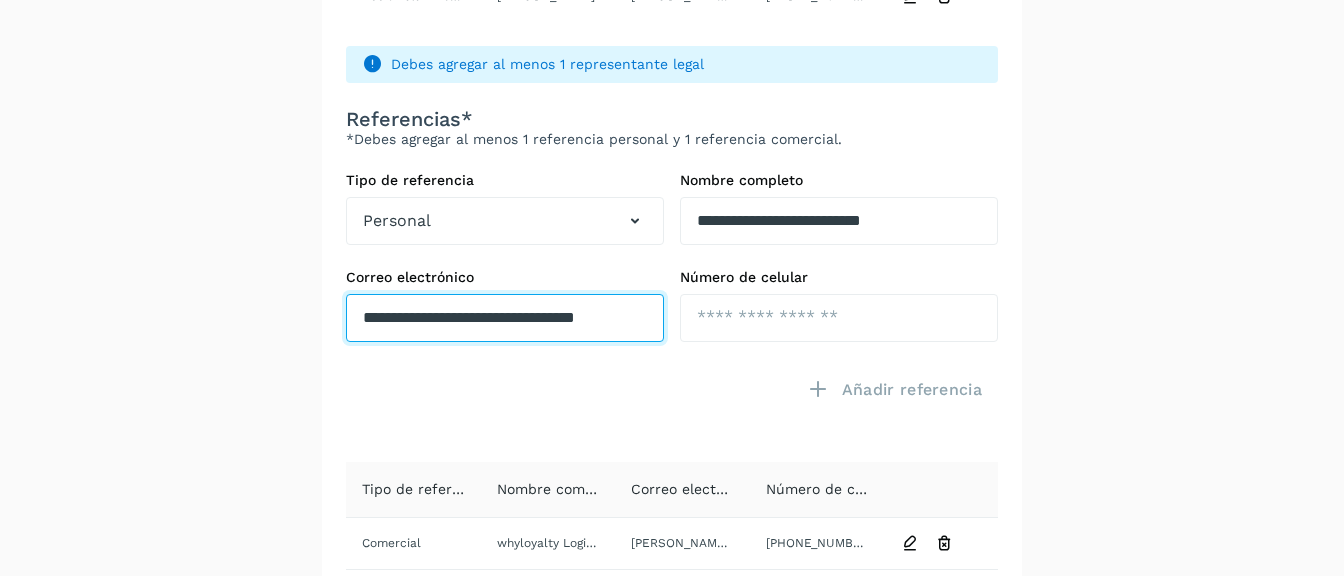 scroll, scrollTop: 0, scrollLeft: 13, axis: horizontal 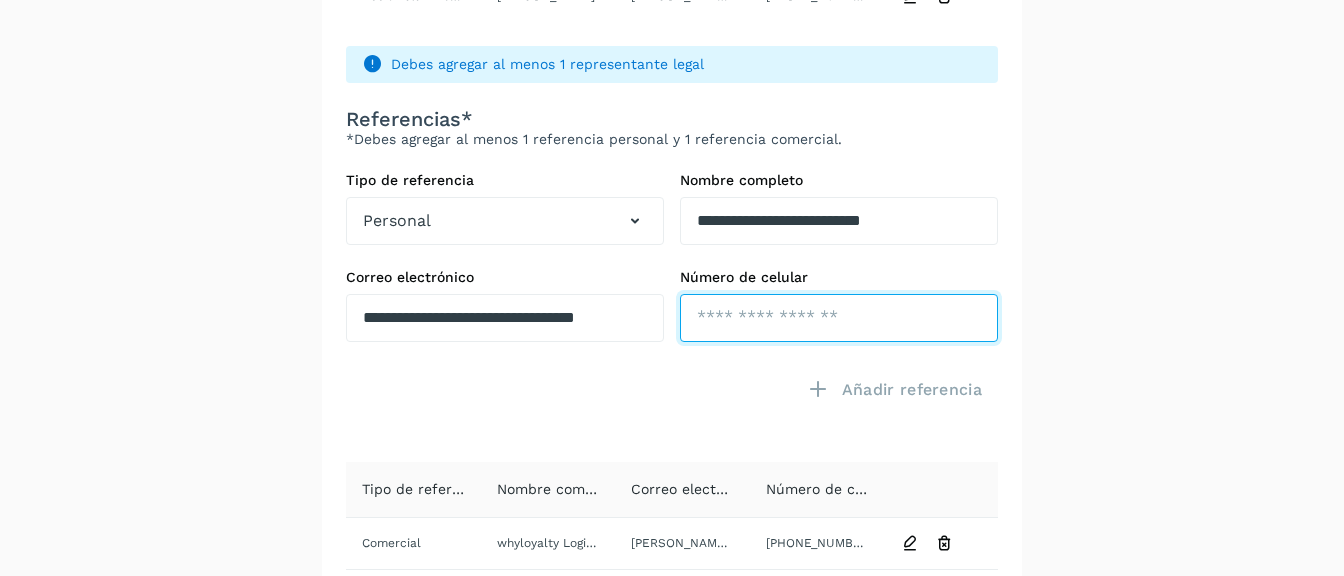 click at bounding box center (839, -282) 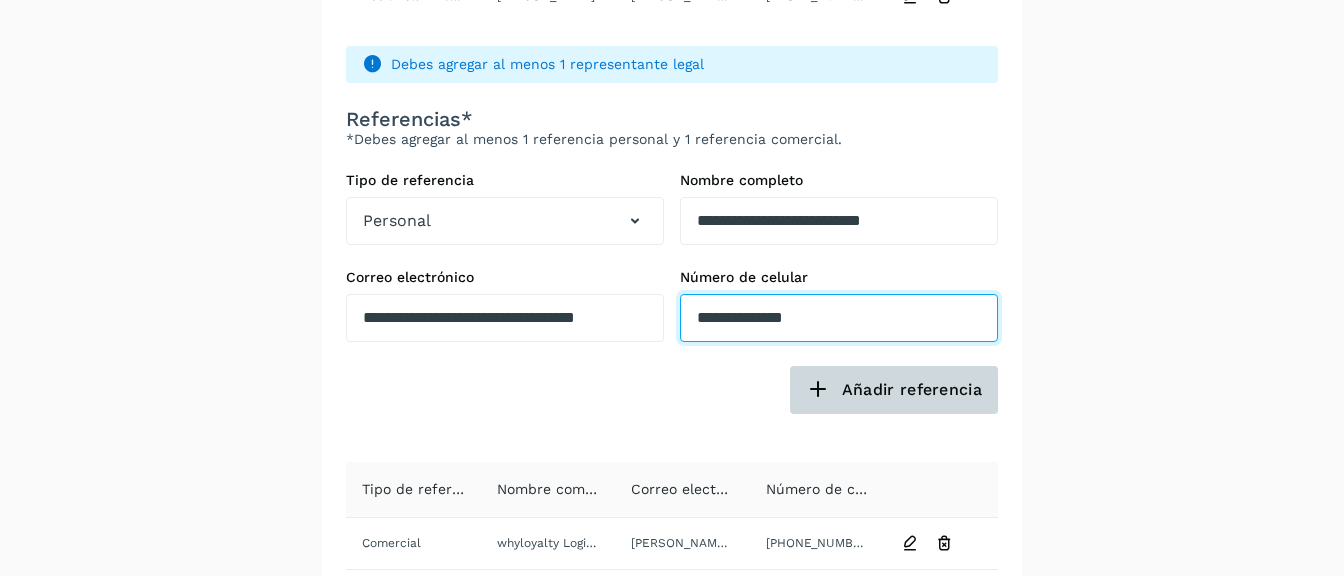 type on "**********" 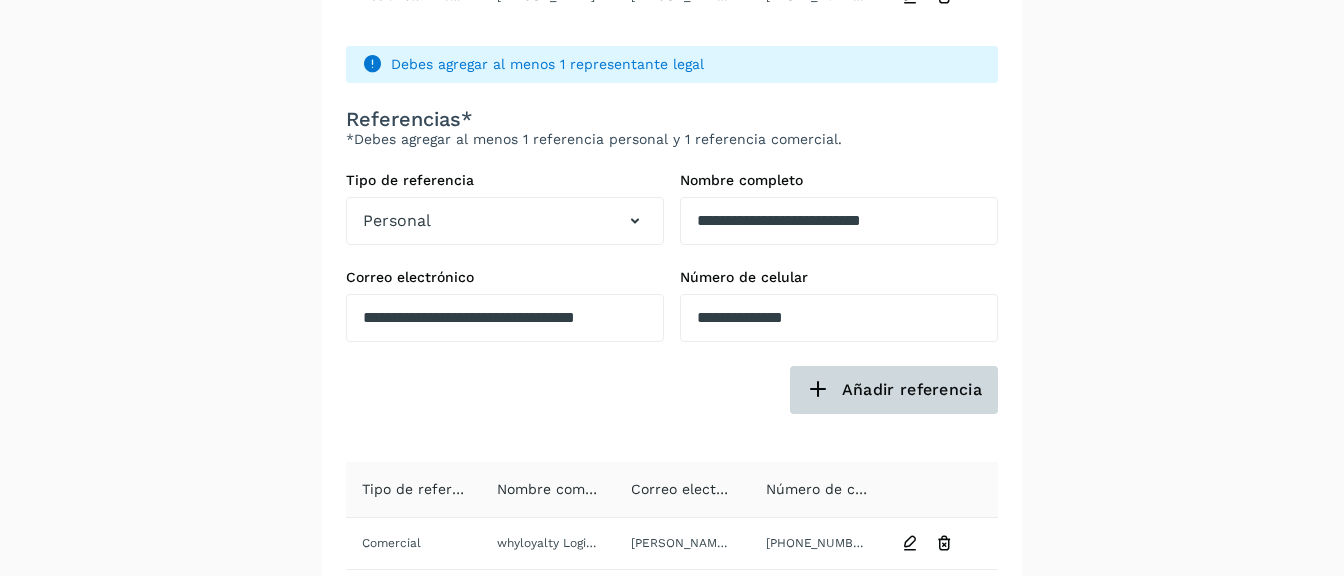 click on "Añadir referencia" 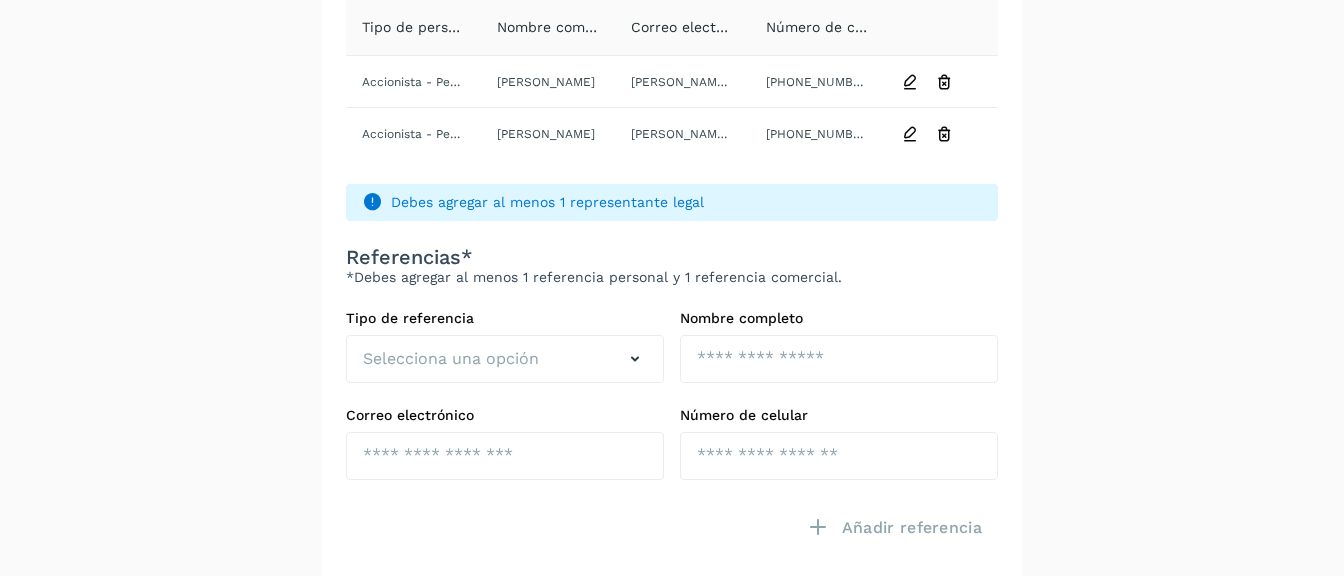 scroll, scrollTop: 578, scrollLeft: 0, axis: vertical 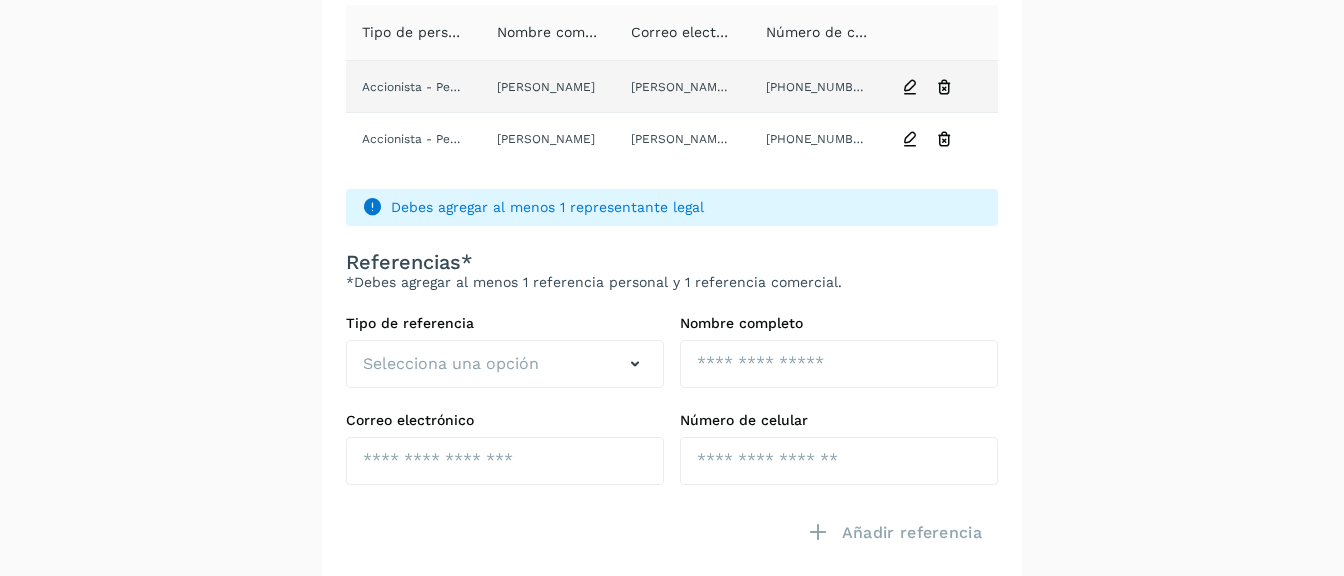 click on "Accionista - Persona Moral" 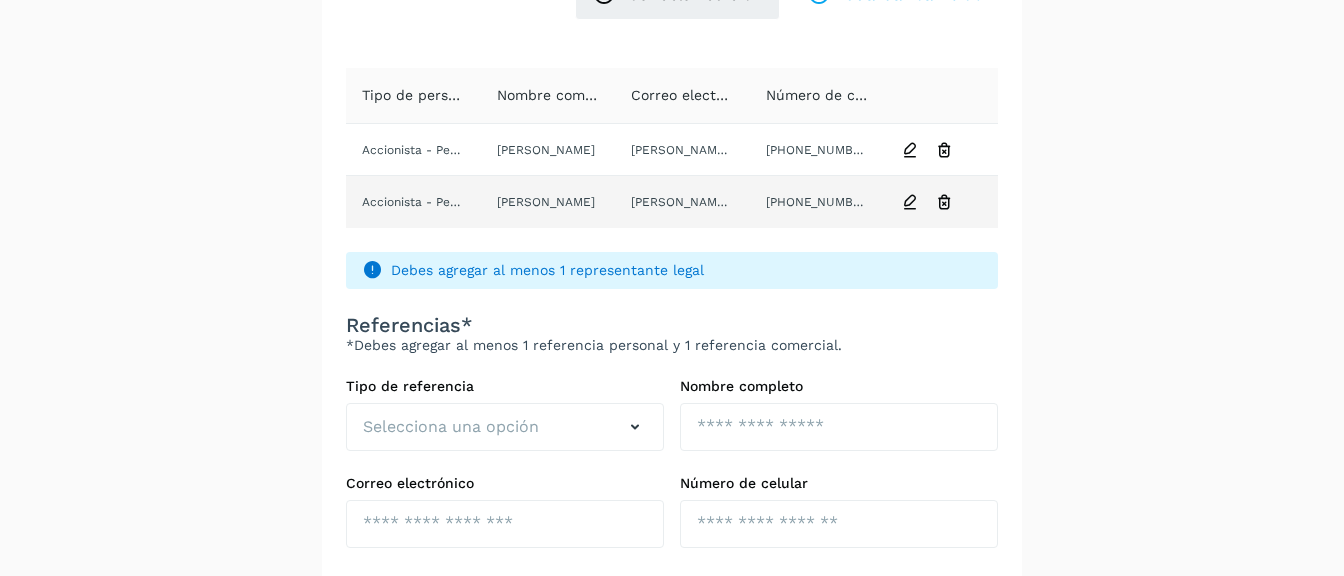 scroll, scrollTop: 516, scrollLeft: 0, axis: vertical 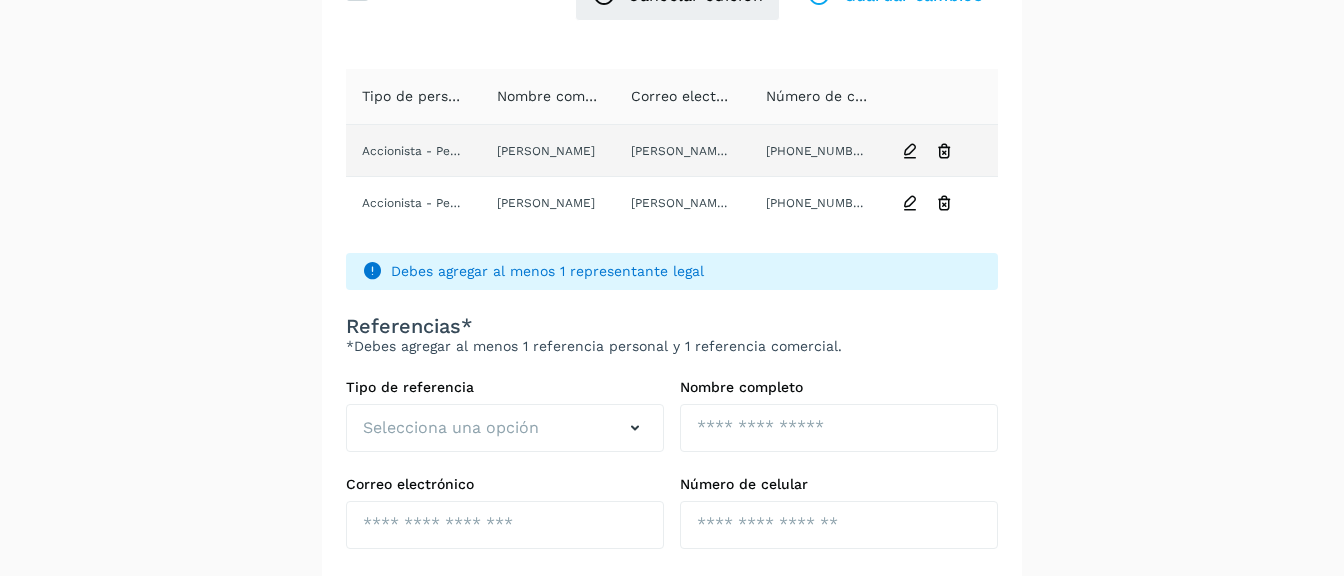 click at bounding box center [910, 151] 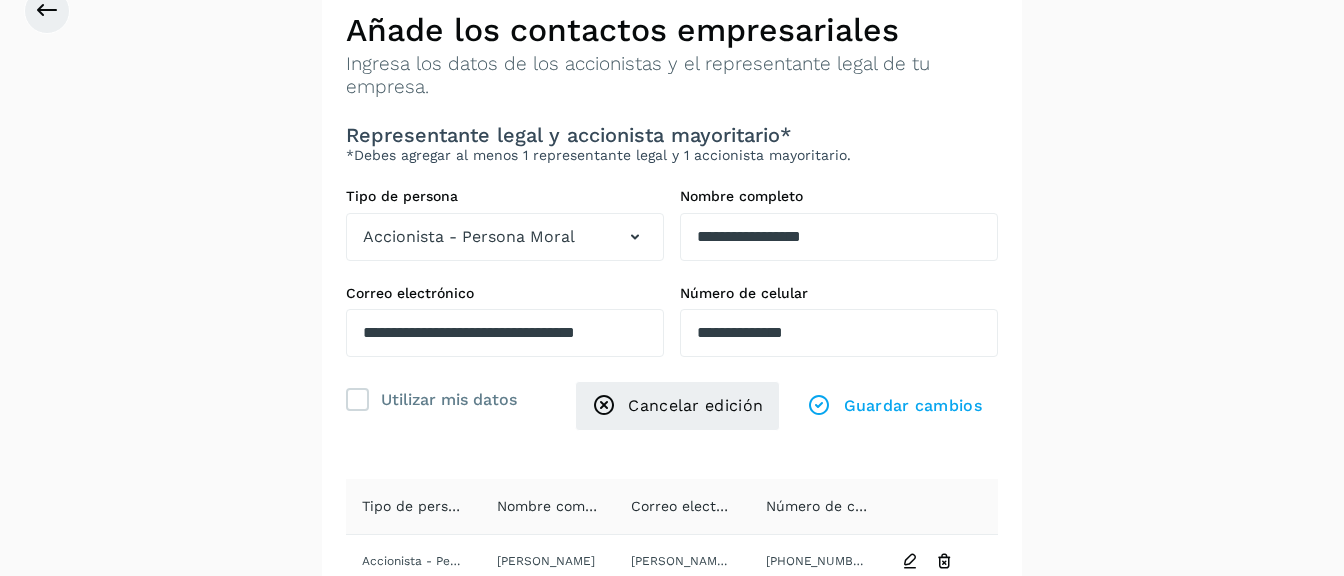 scroll, scrollTop: 103, scrollLeft: 0, axis: vertical 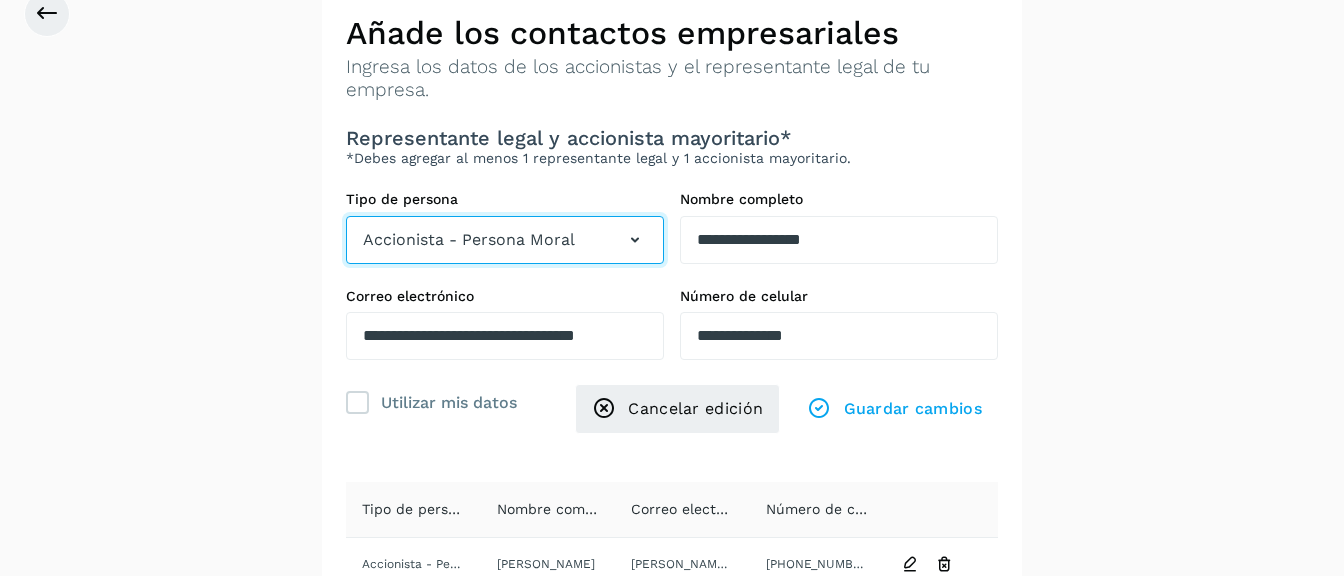 click at bounding box center [635, 240] 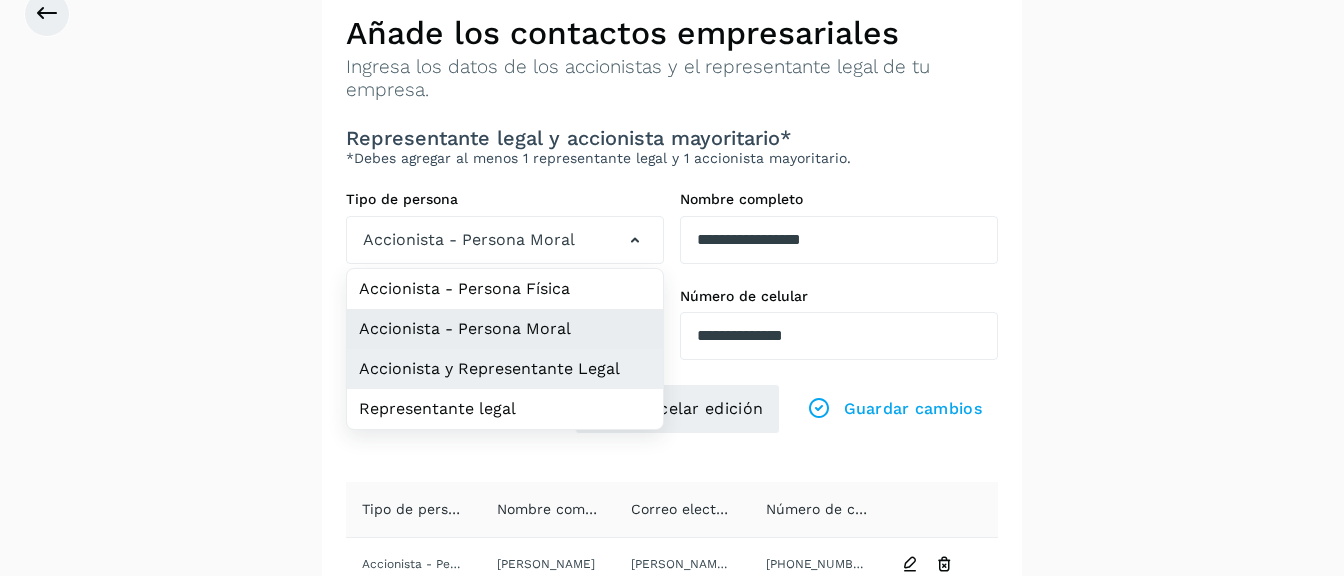 click on "Accionista y Representante Legal" 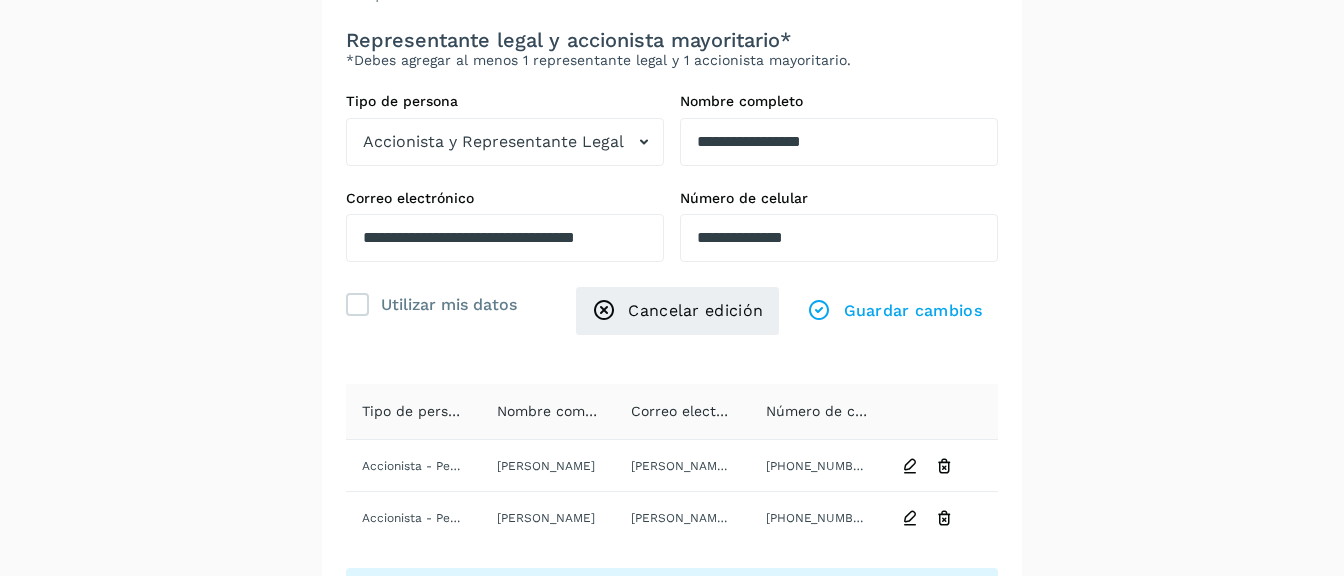 scroll, scrollTop: 206, scrollLeft: 0, axis: vertical 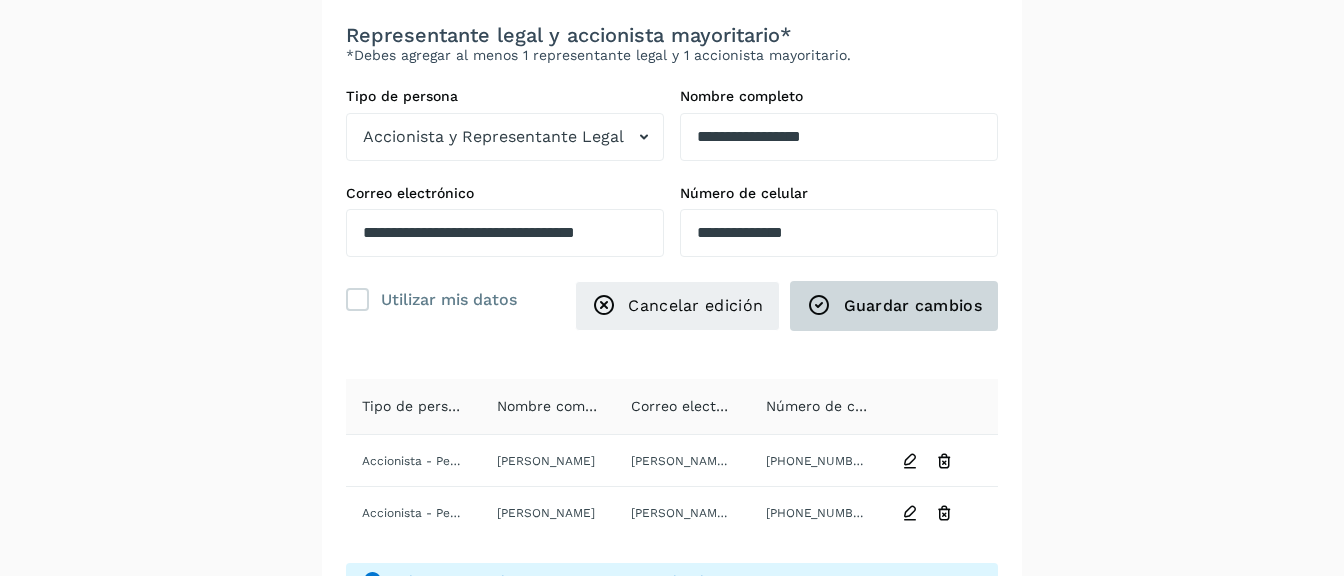 click on "Guardar cambios" 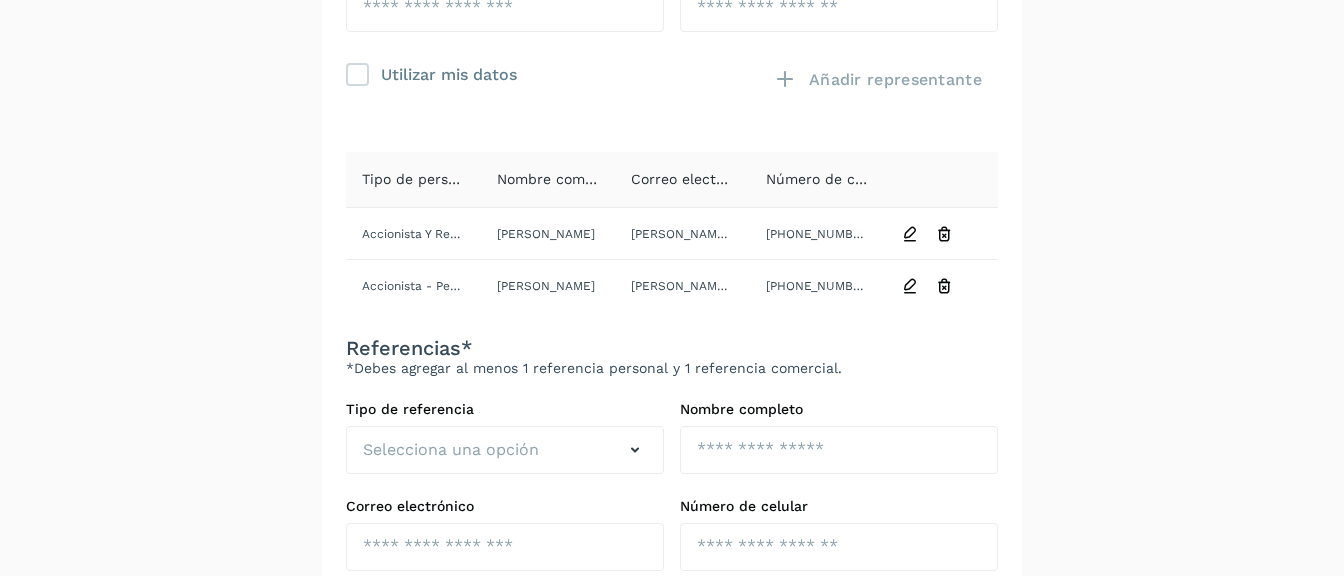 scroll, scrollTop: 439, scrollLeft: 0, axis: vertical 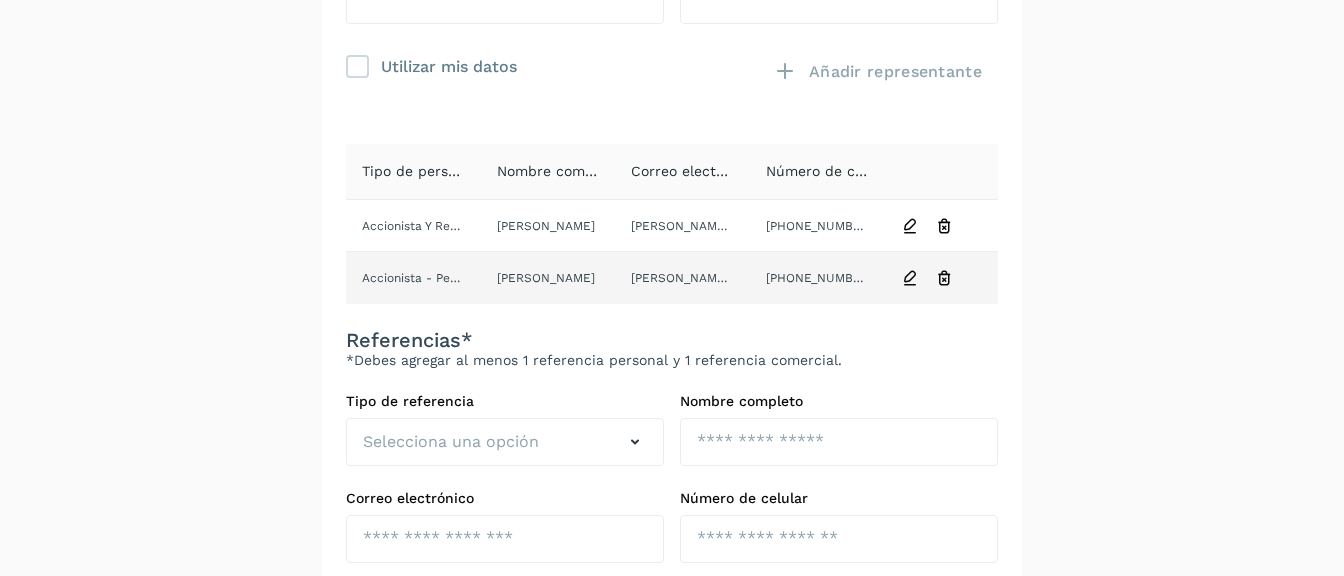 click on "Accionista - Persona Moral" 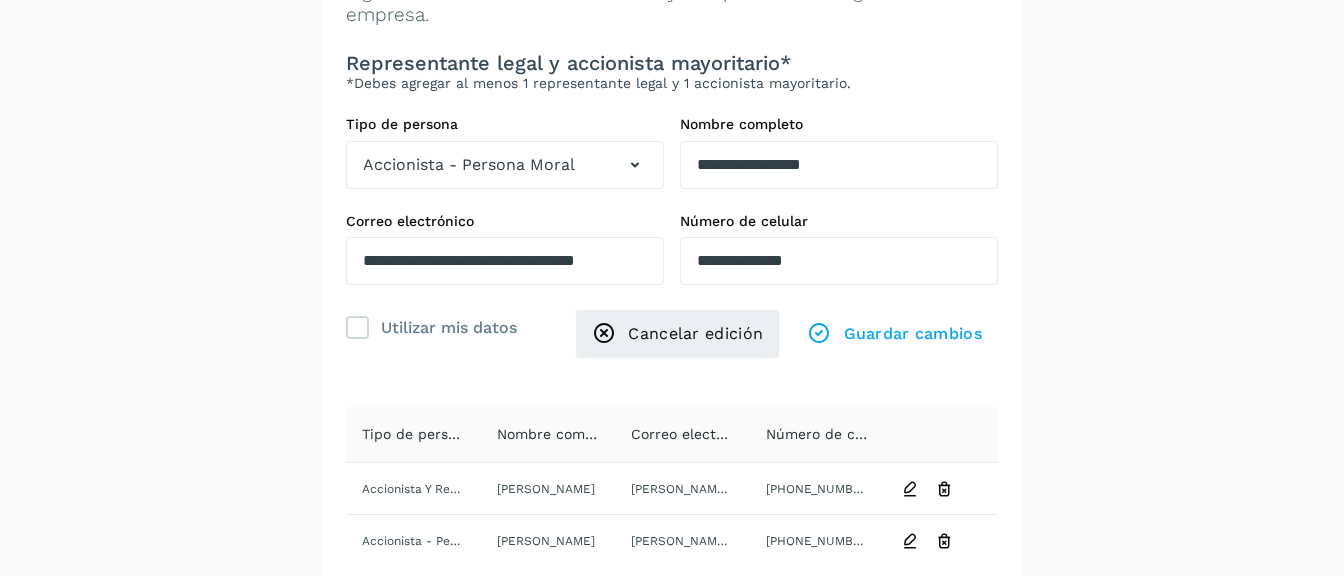 scroll, scrollTop: 57, scrollLeft: 0, axis: vertical 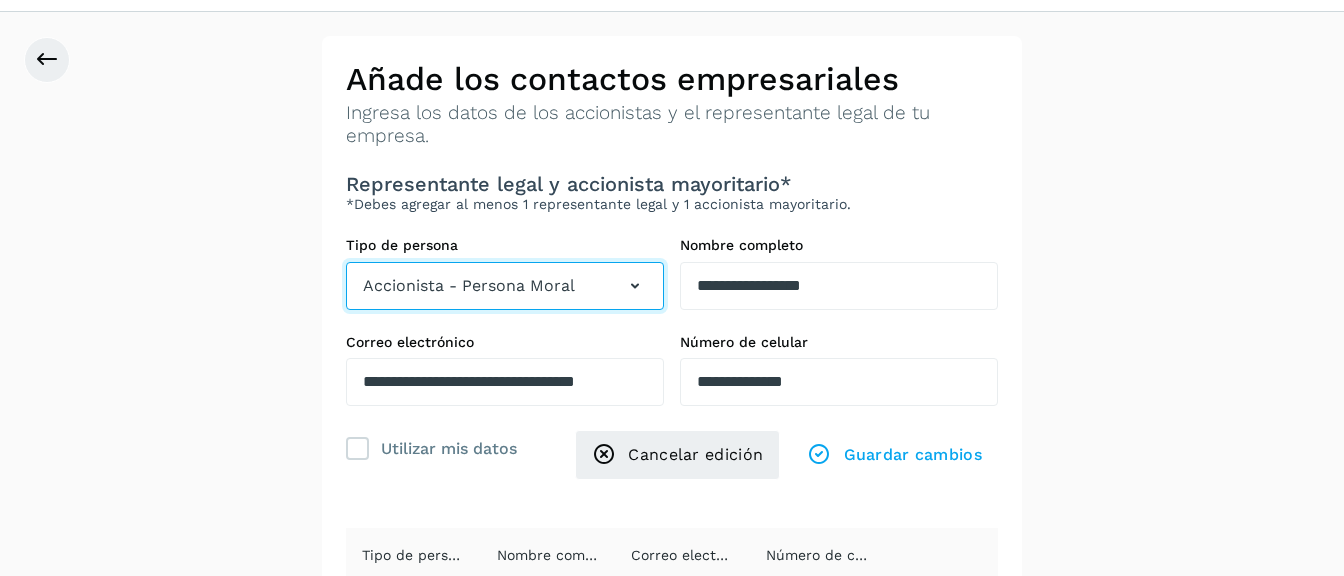 click at bounding box center [635, 286] 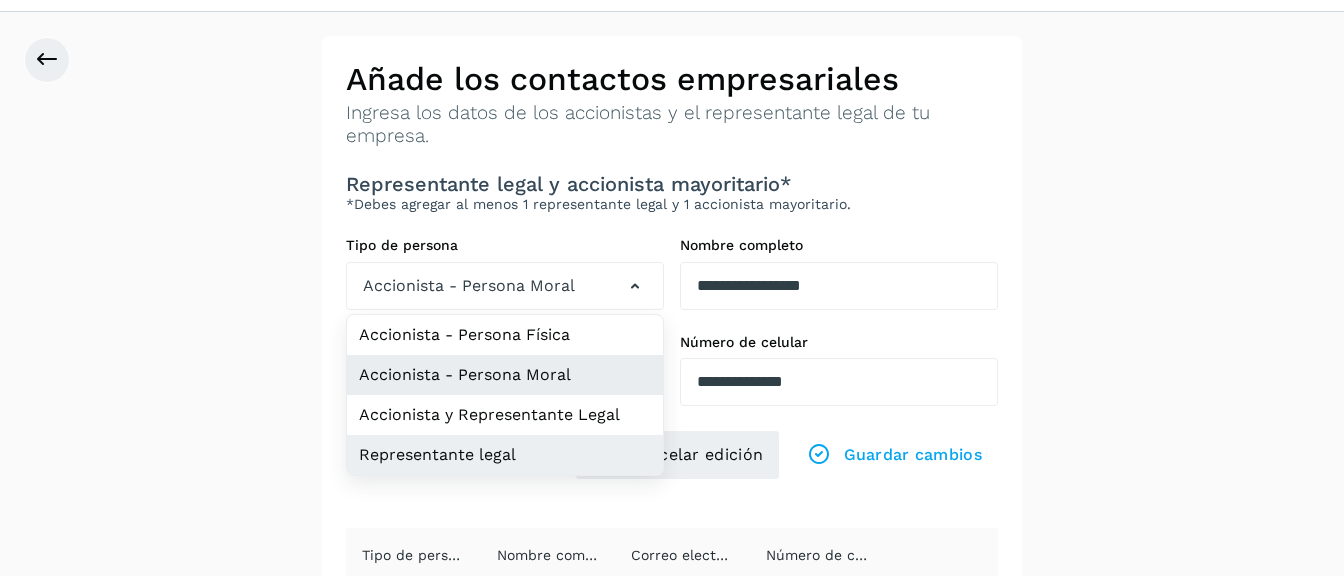 click on "Representante legal" 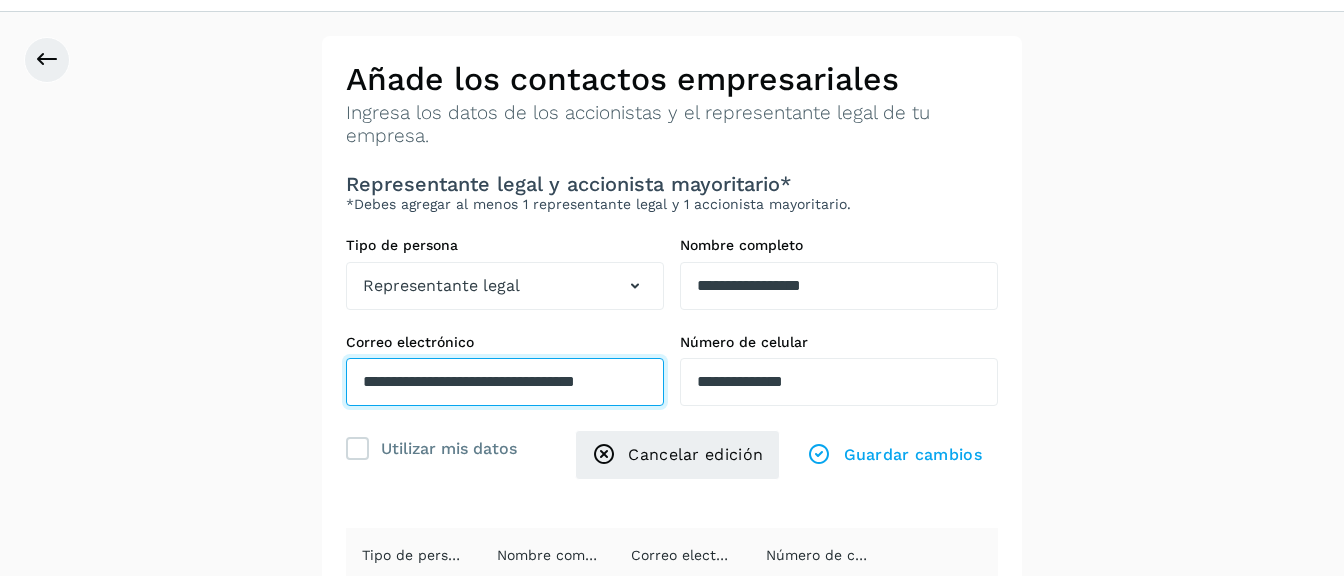 scroll, scrollTop: 0, scrollLeft: 0, axis: both 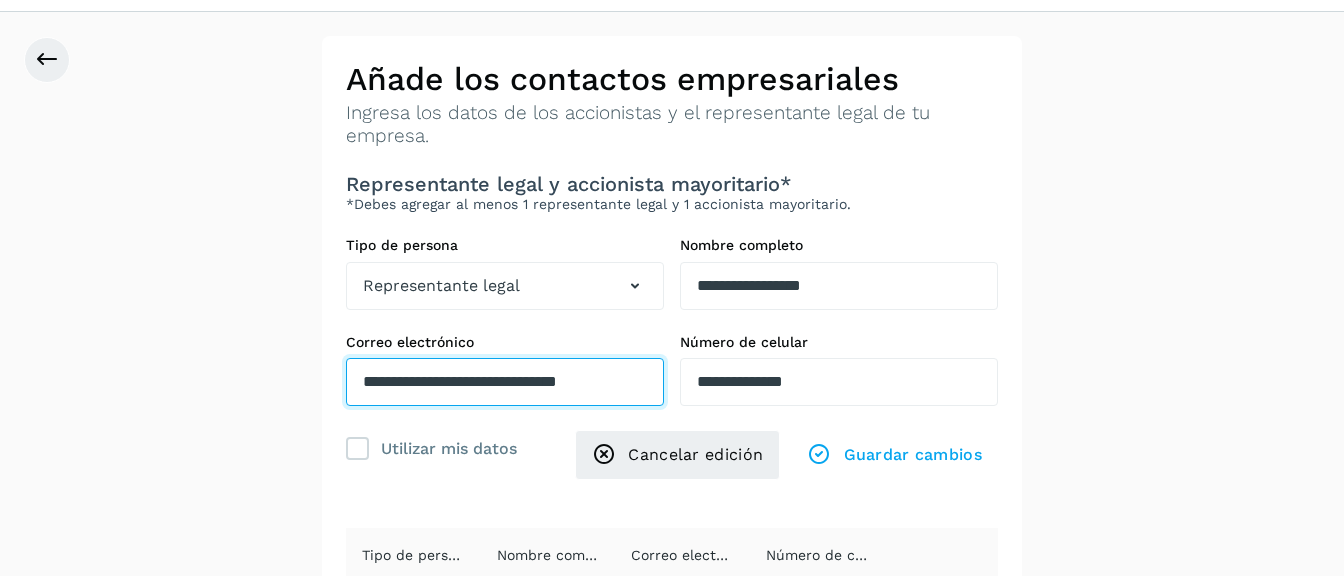 click on "**********" at bounding box center (505, 382) 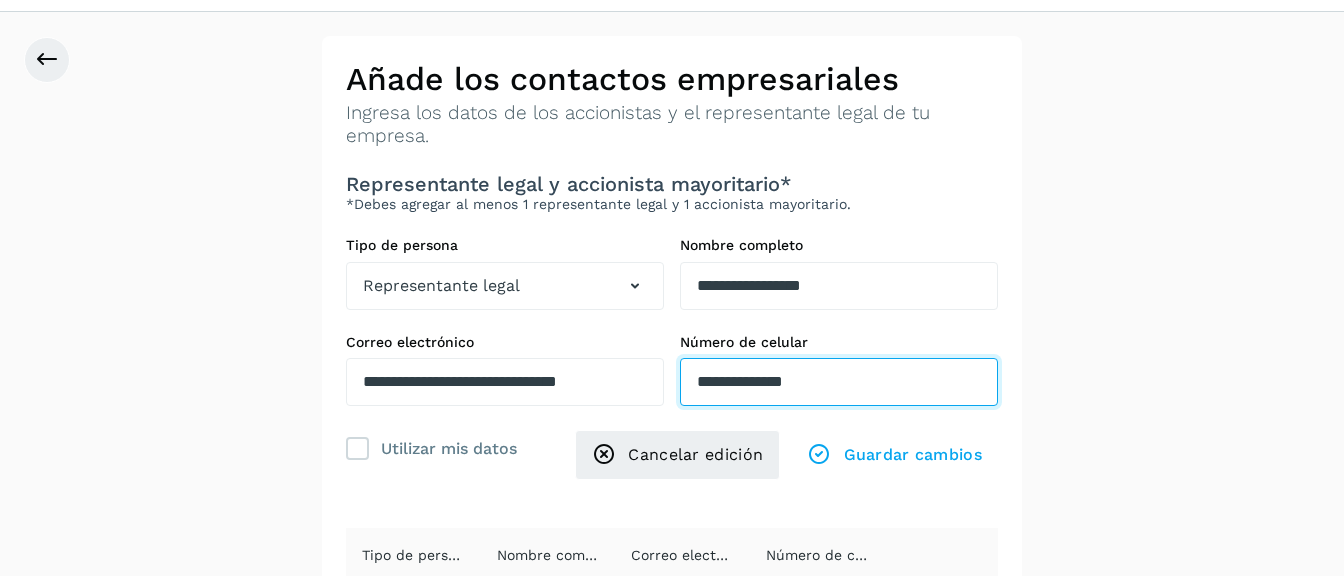 click on "**********" at bounding box center [839, 382] 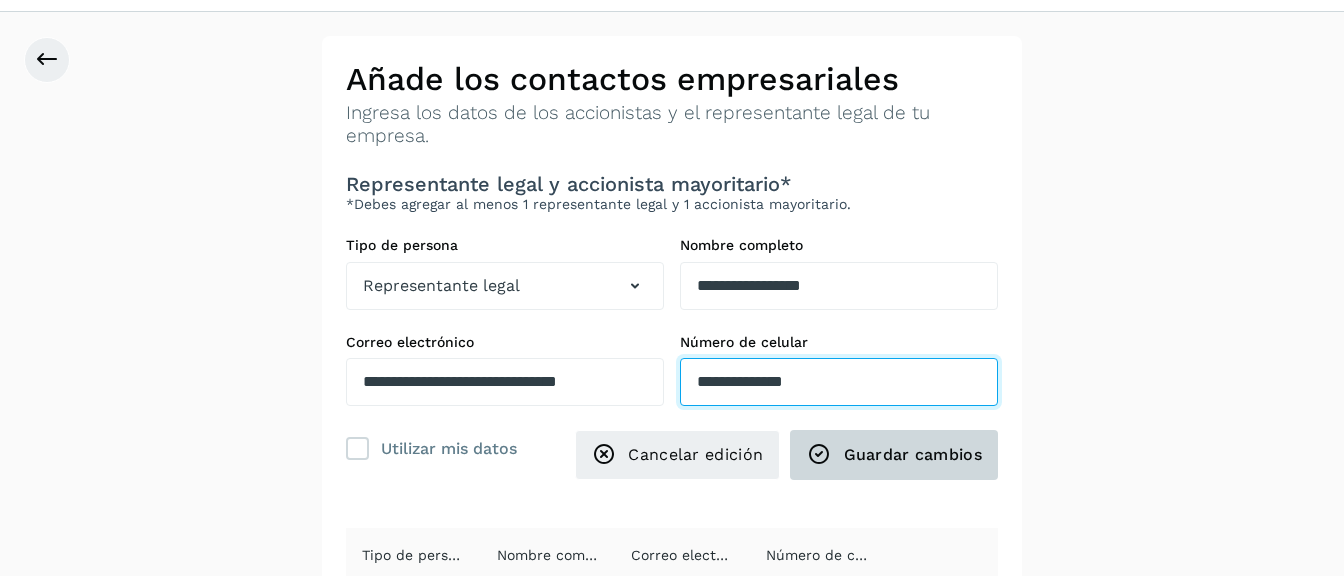 type on "**********" 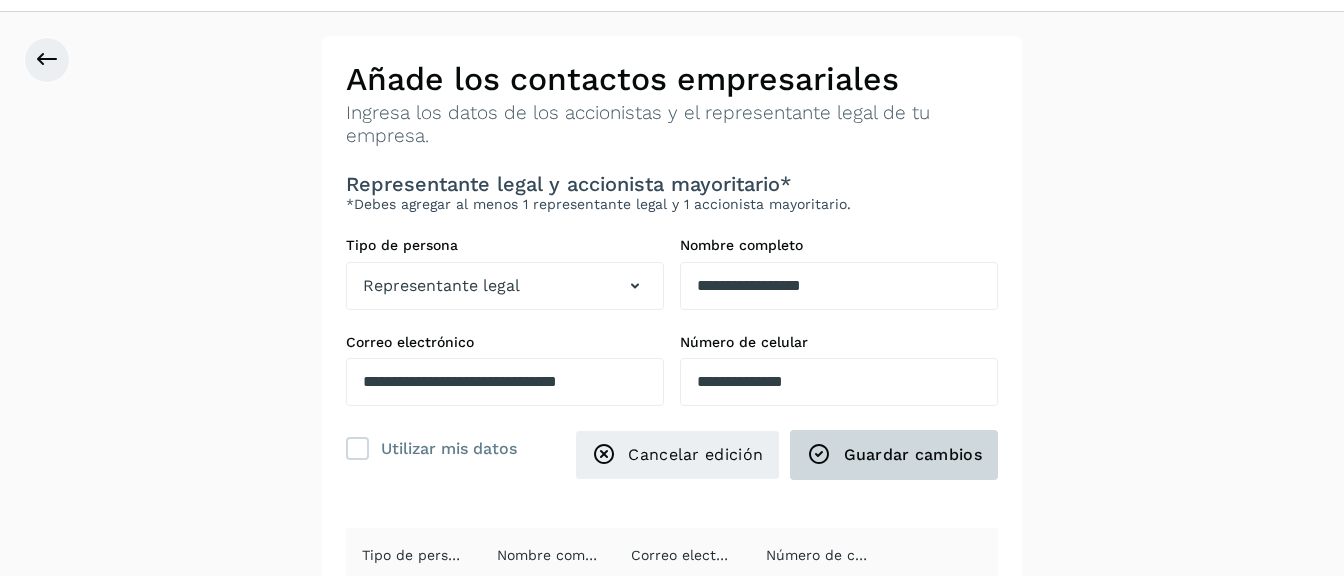 click on "Guardar cambios" 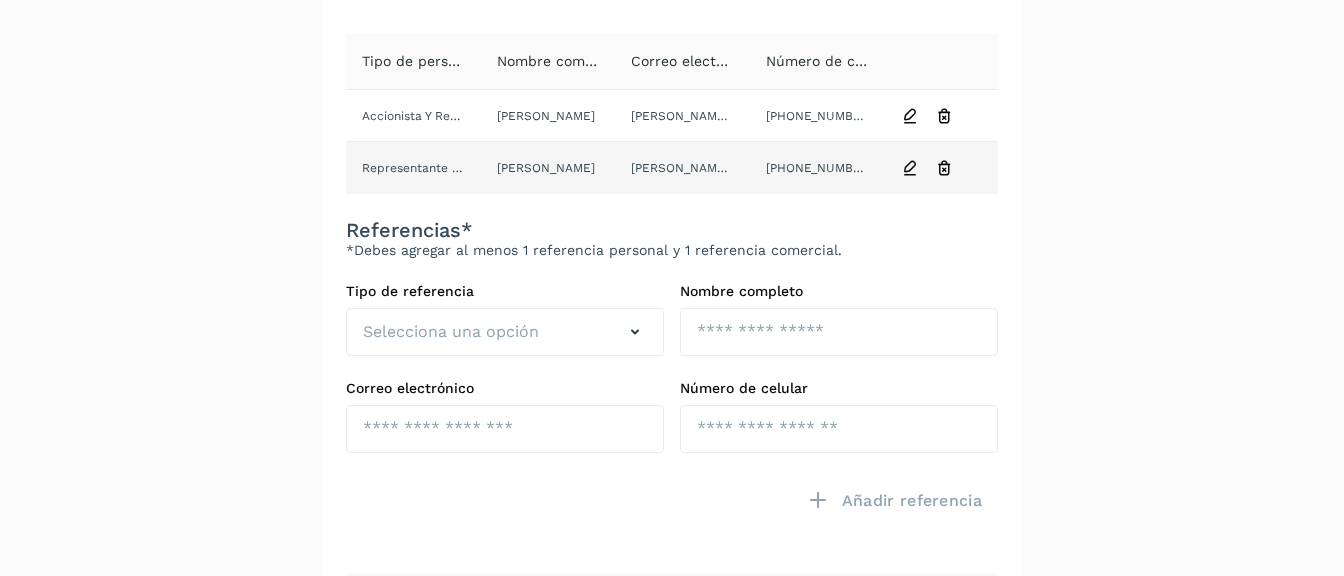 scroll, scrollTop: 553, scrollLeft: 0, axis: vertical 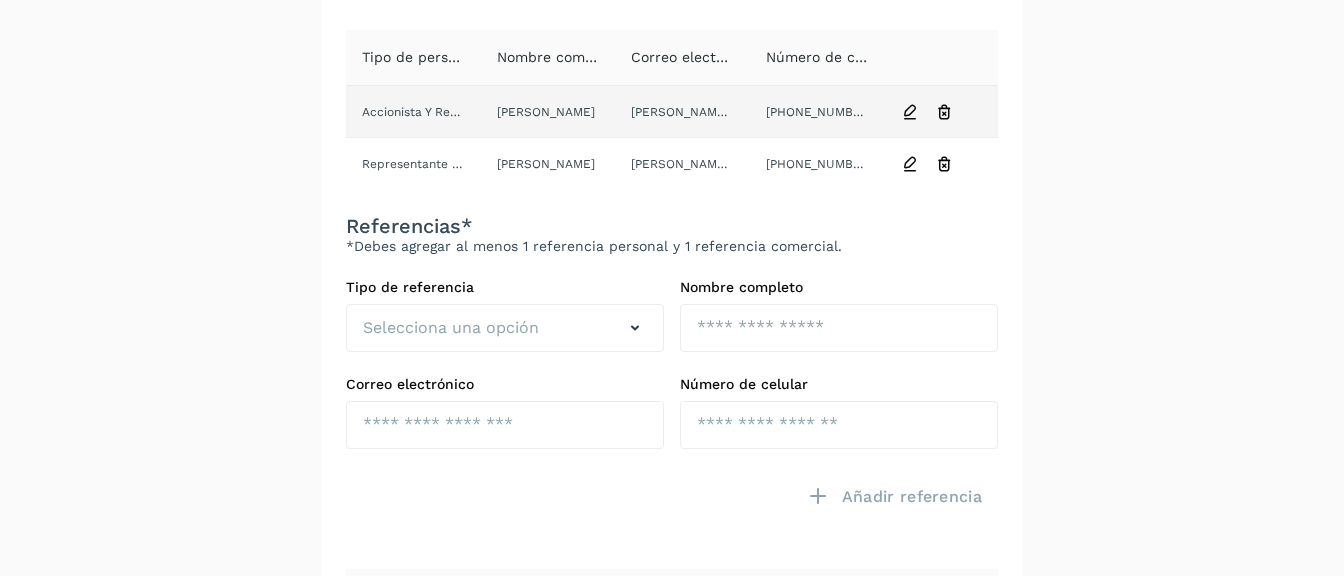 click on "[PERSON_NAME]" 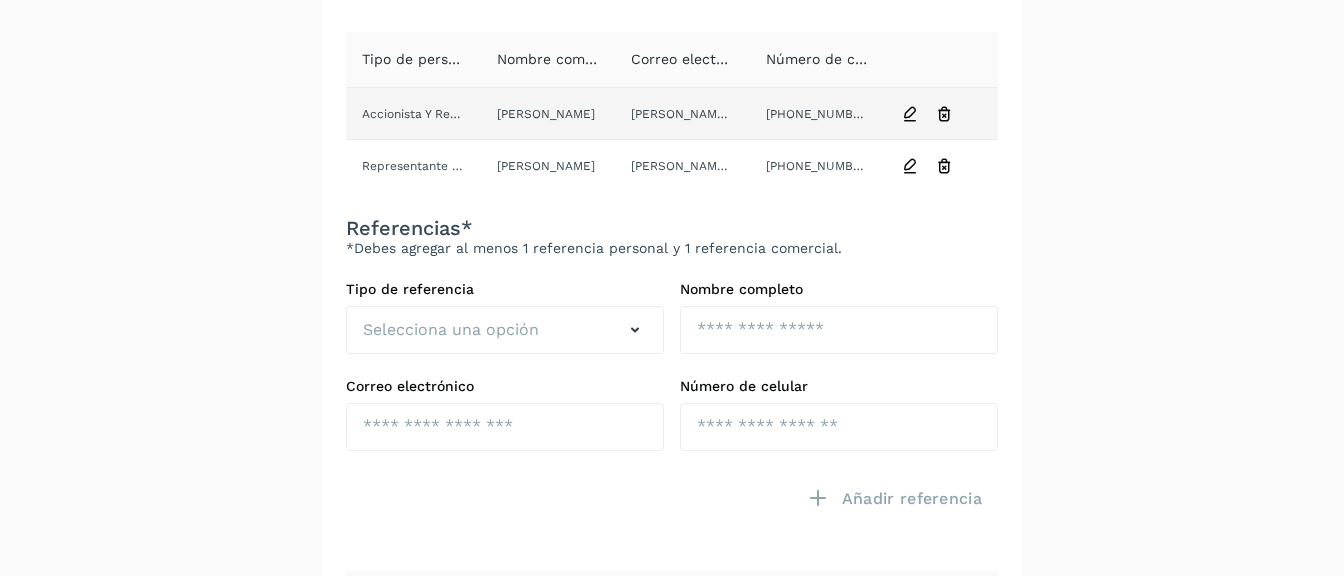 click at bounding box center [910, 114] 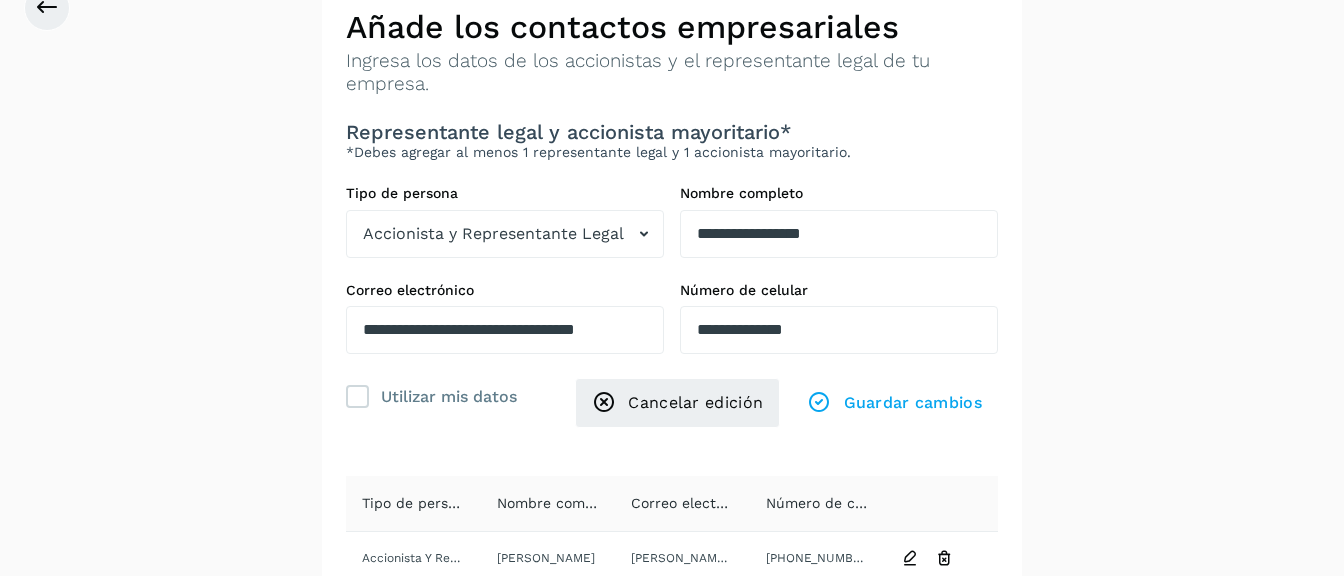 scroll, scrollTop: 111, scrollLeft: 0, axis: vertical 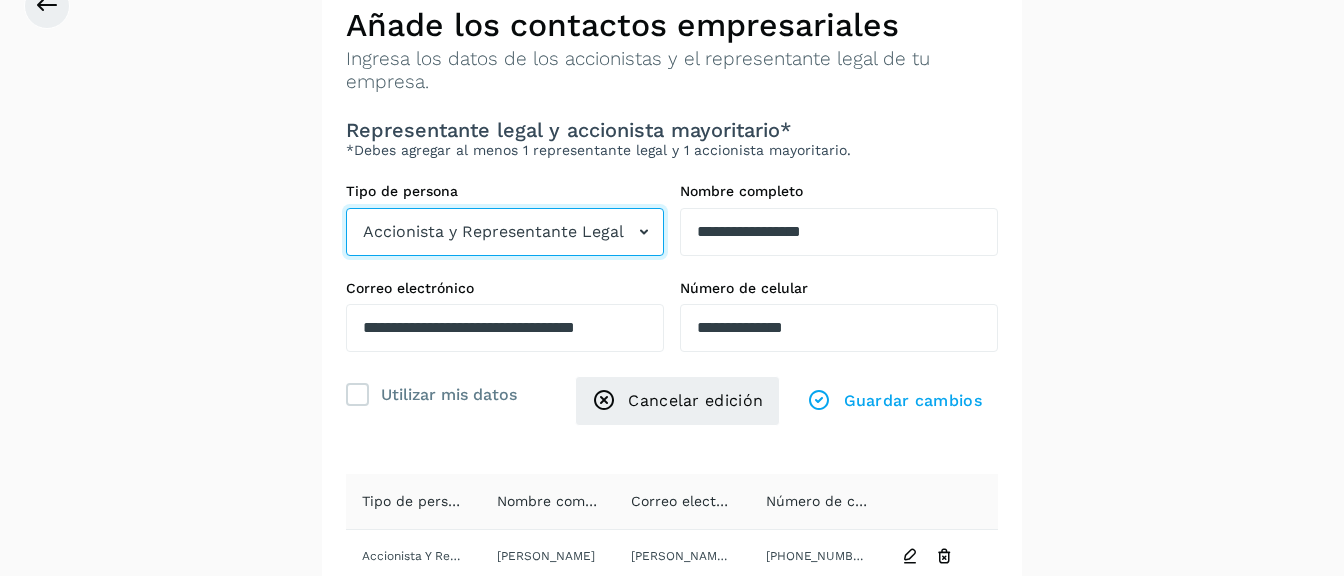 click at bounding box center (644, 232) 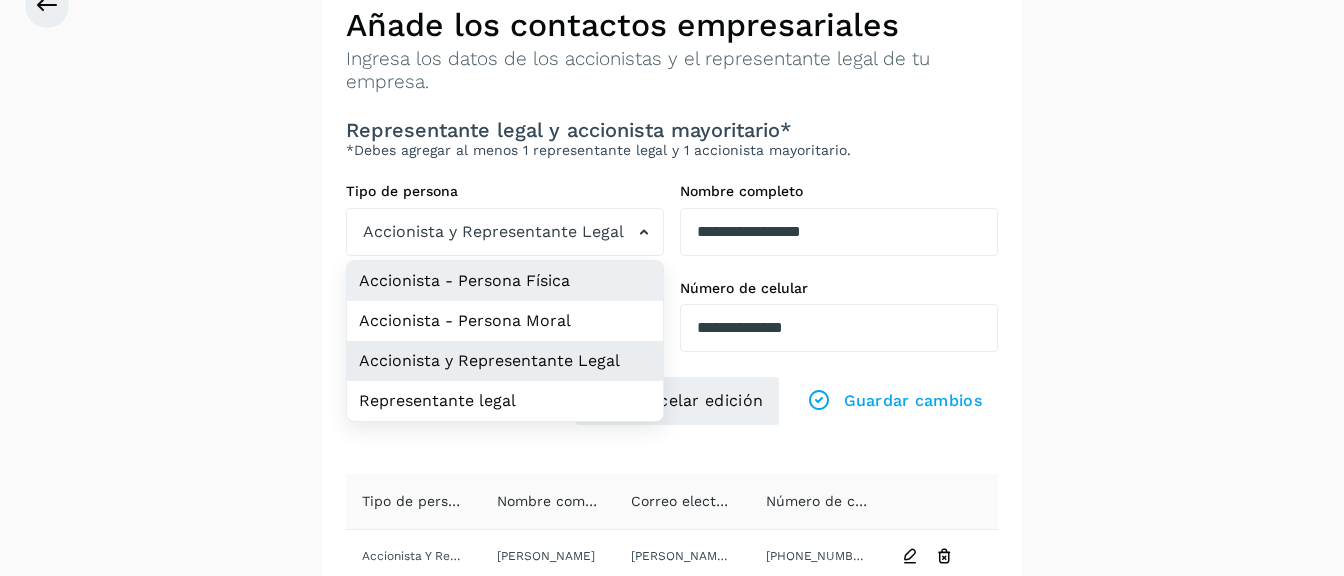 click on "Accionista - Persona Física" 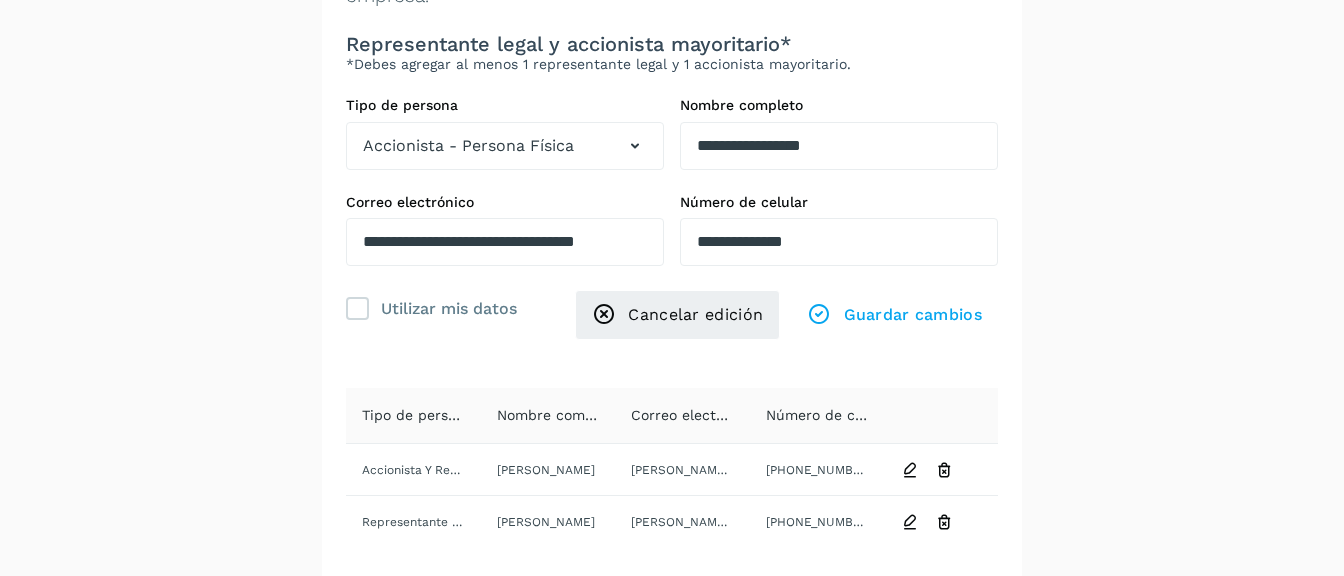 scroll, scrollTop: 195, scrollLeft: 0, axis: vertical 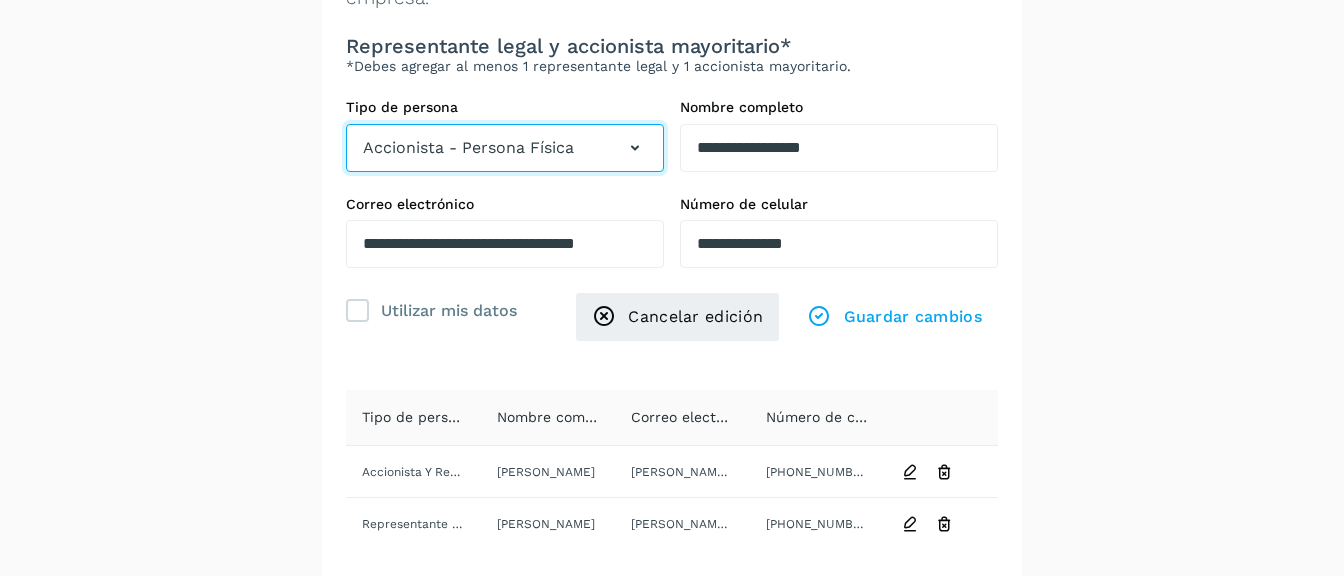 click at bounding box center [635, 148] 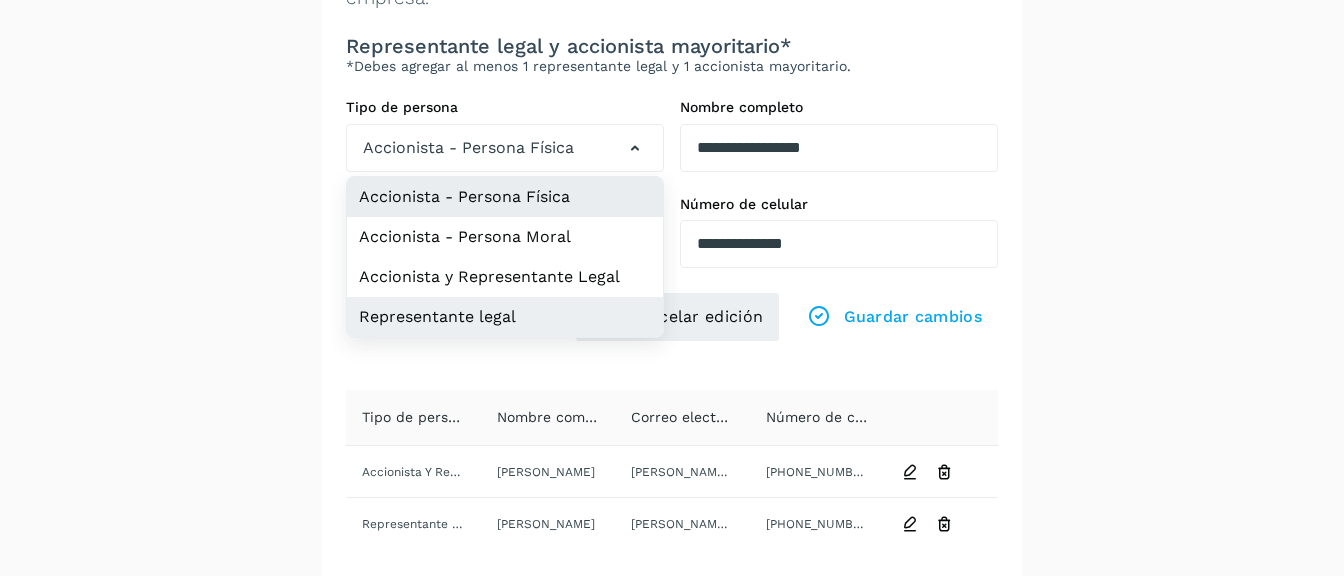 click on "Representante legal" 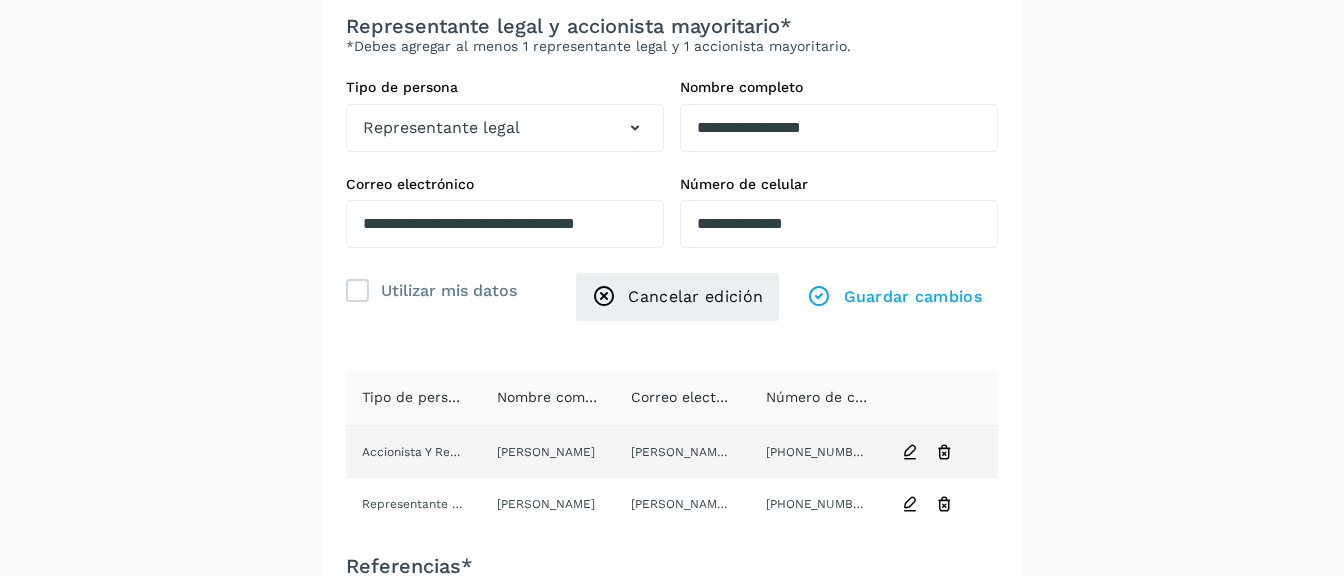 scroll, scrollTop: 184, scrollLeft: 0, axis: vertical 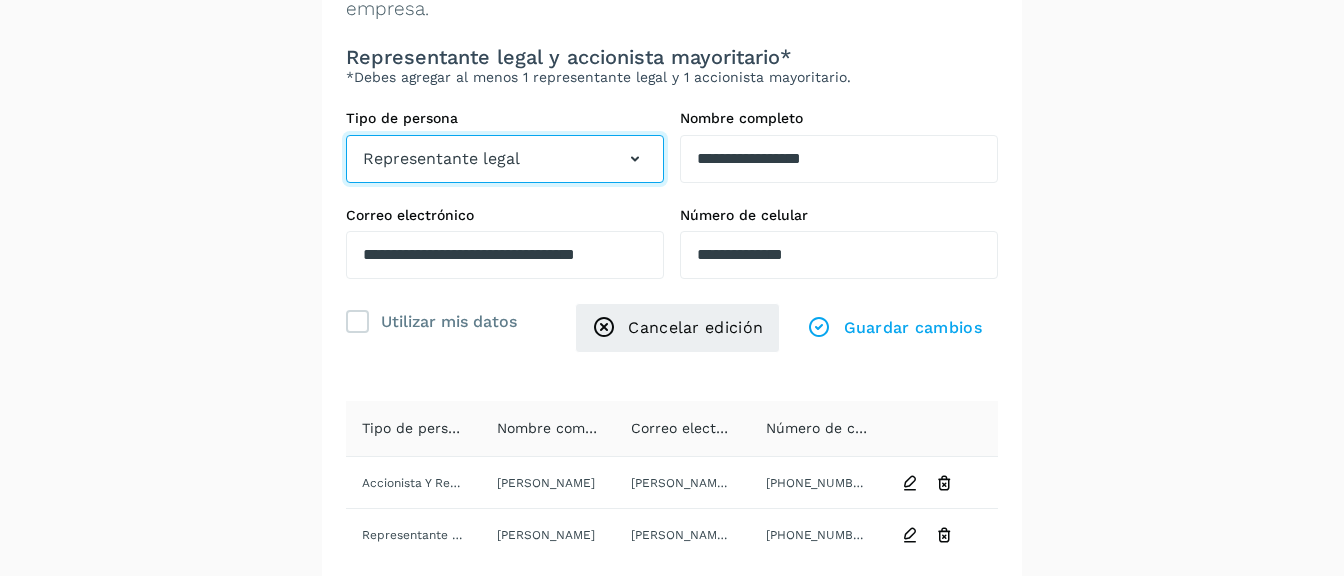 click at bounding box center (635, 159) 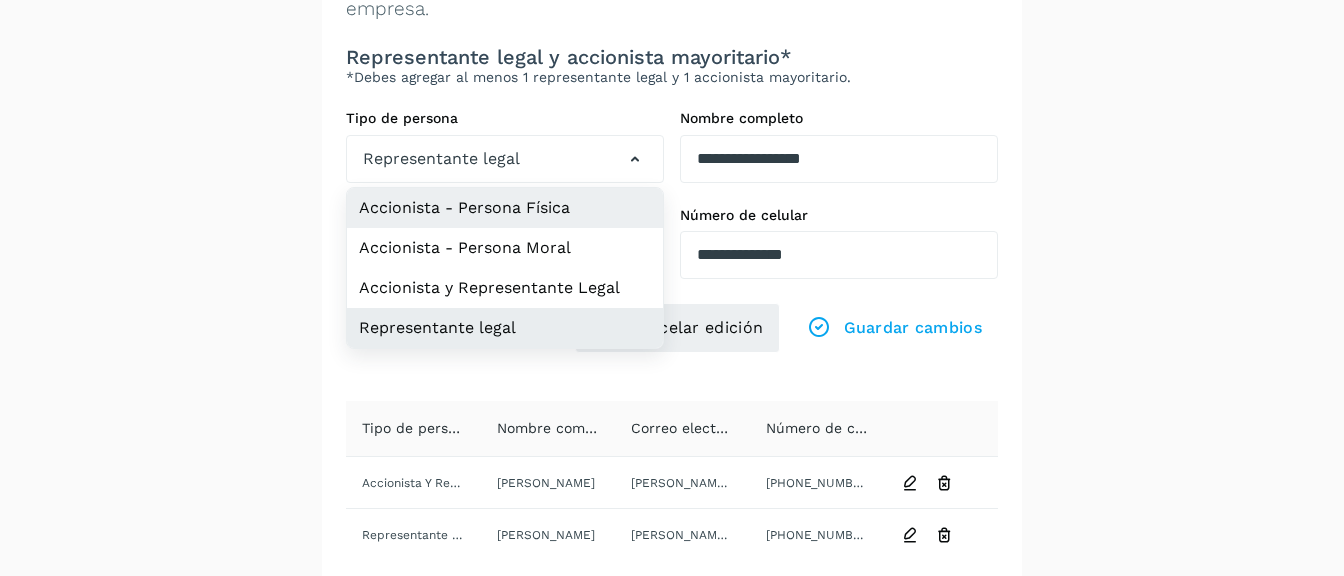 click on "Accionista - Persona Física" 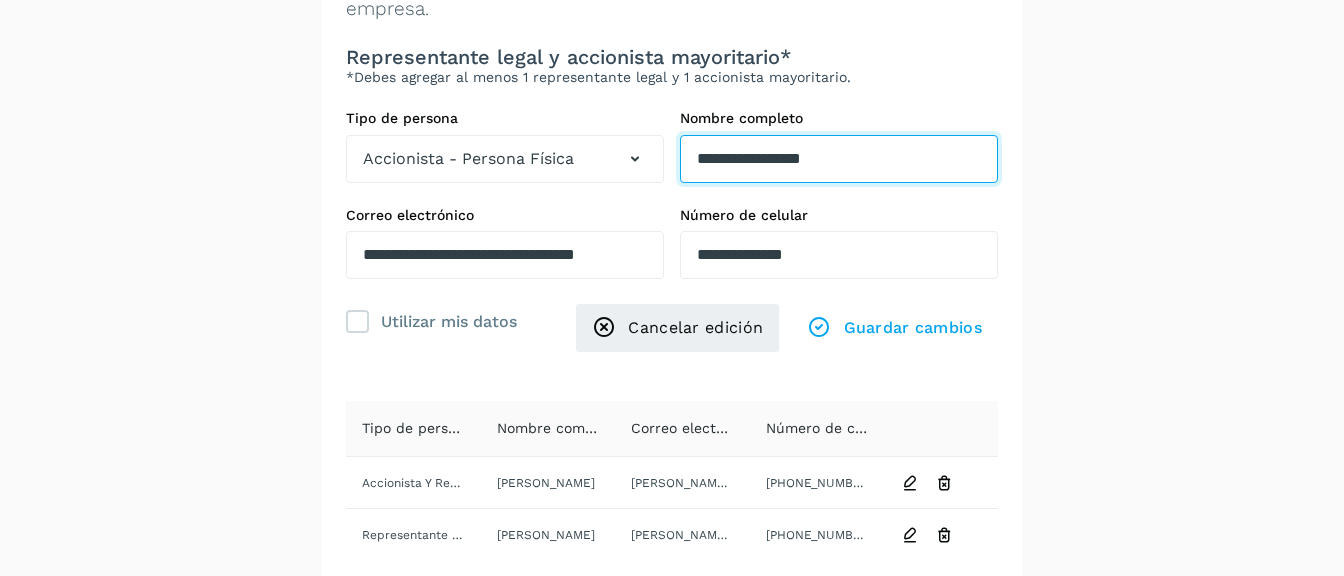 click on "**********" at bounding box center [839, 159] 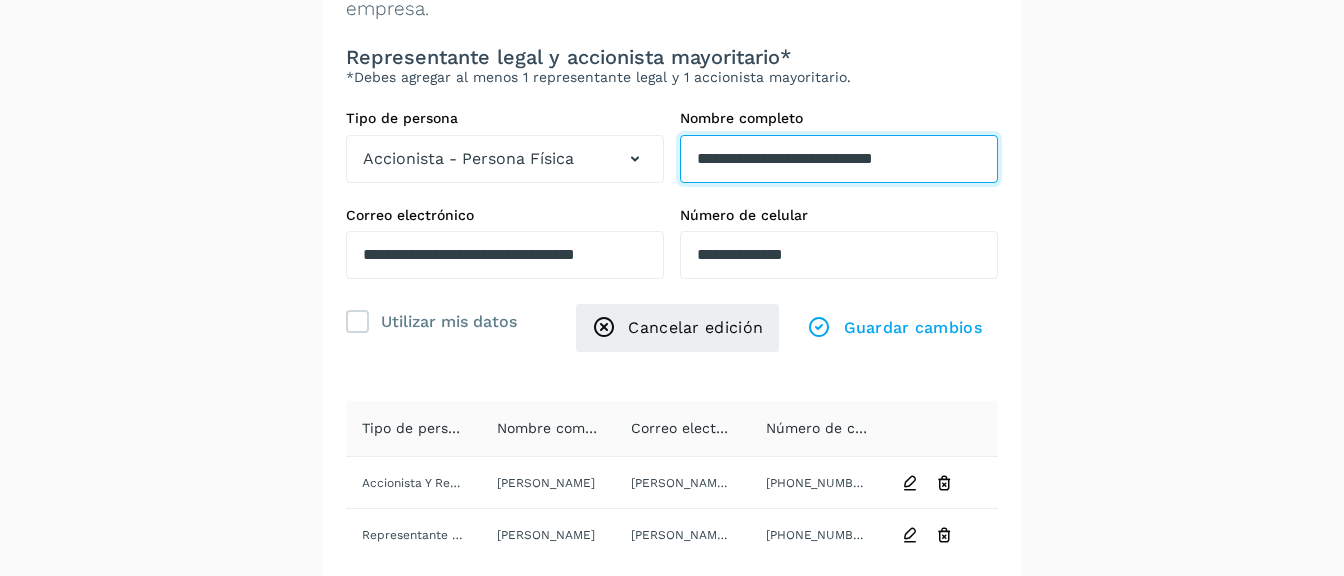 type on "**********" 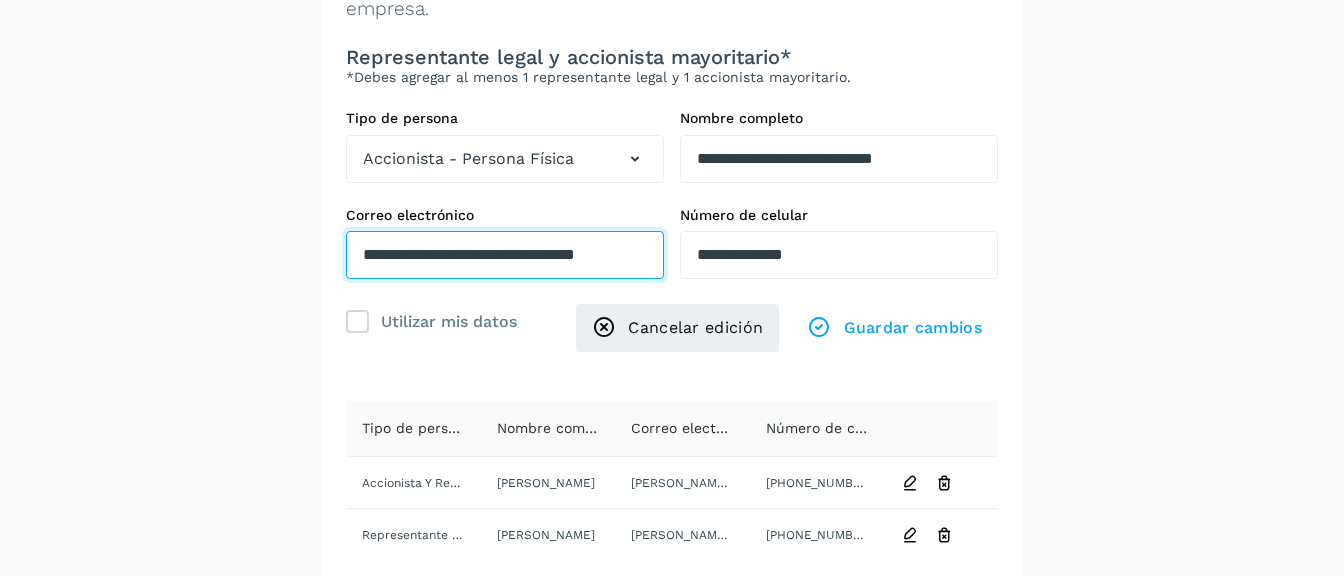 drag, startPoint x: 648, startPoint y: 247, endPoint x: 363, endPoint y: 180, distance: 292.76953 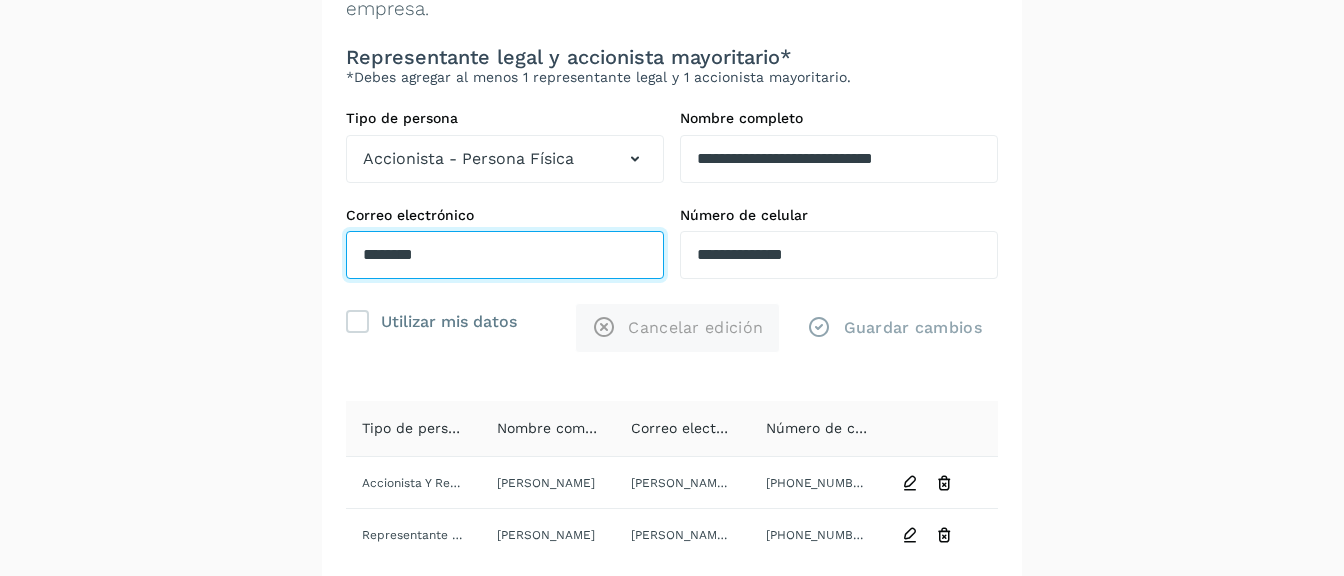 type on "********" 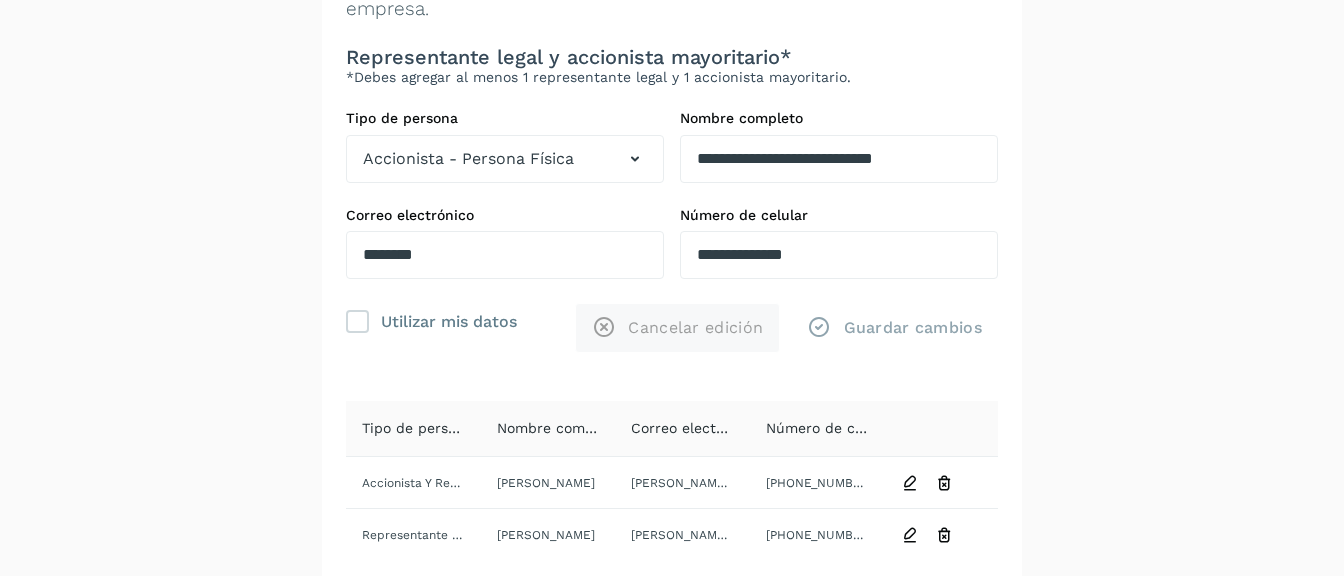 click on "Accionista - Persona Física" at bounding box center (505, 159) 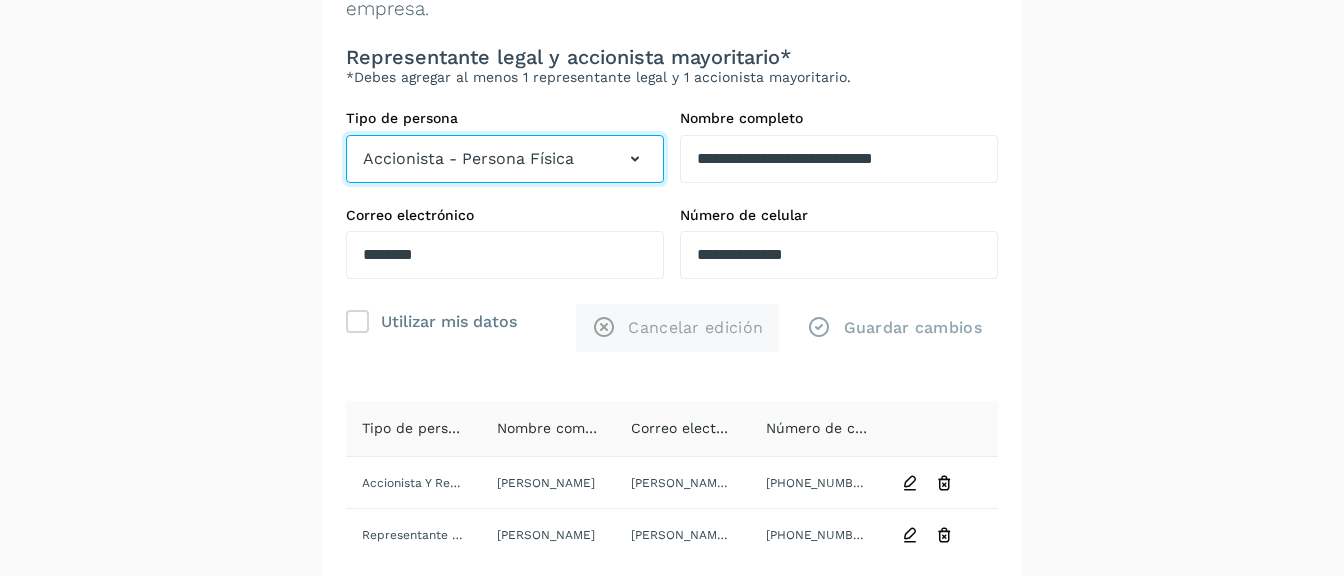type 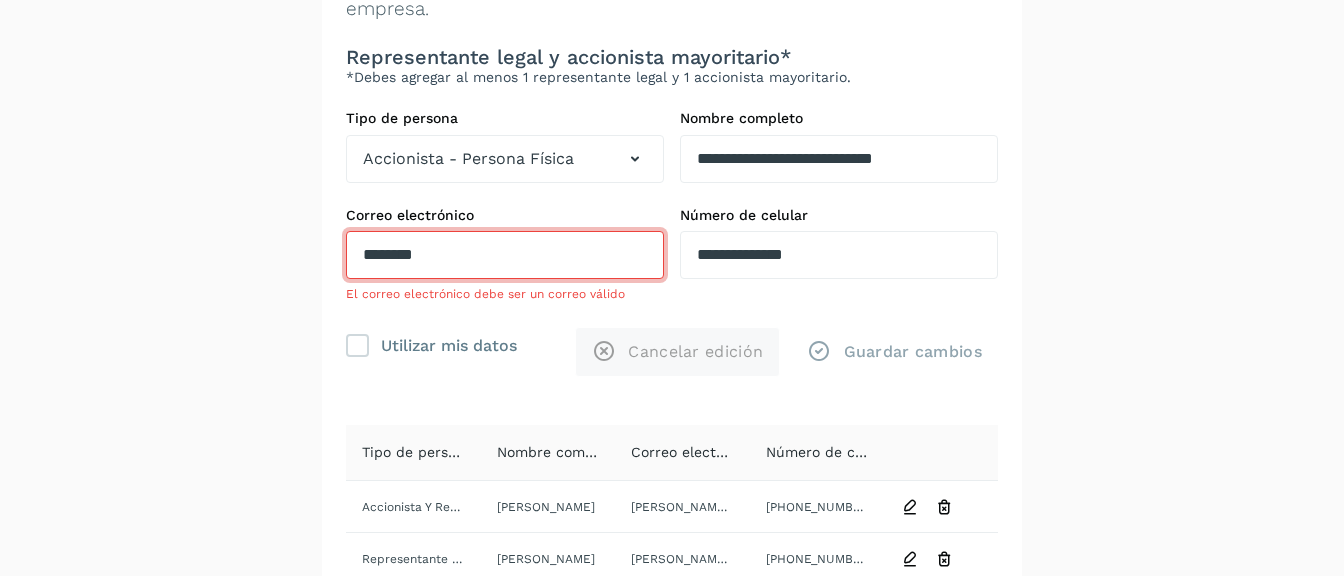 click on "**********" at bounding box center (672, 256) 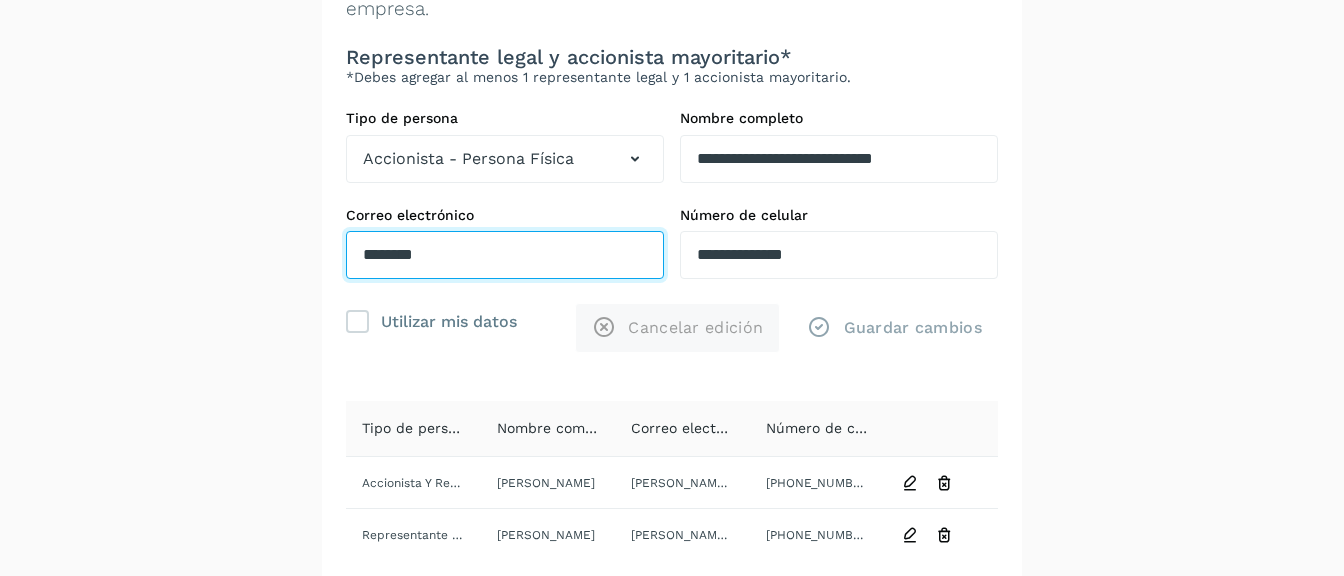 click on "********" at bounding box center [505, 255] 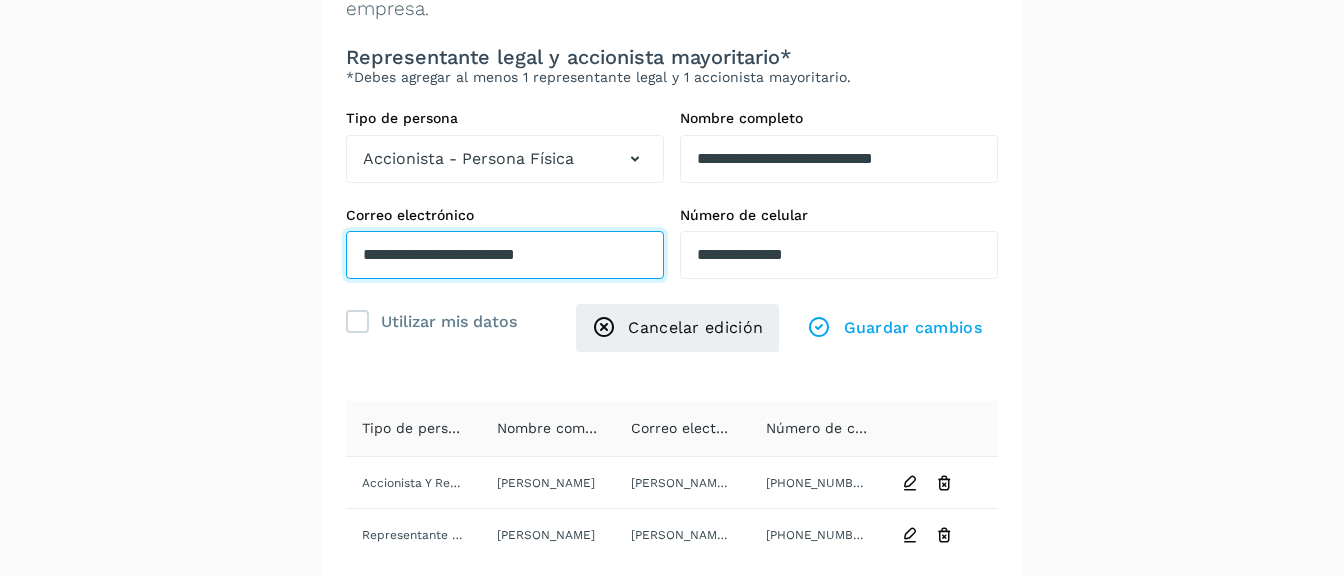 type on "**********" 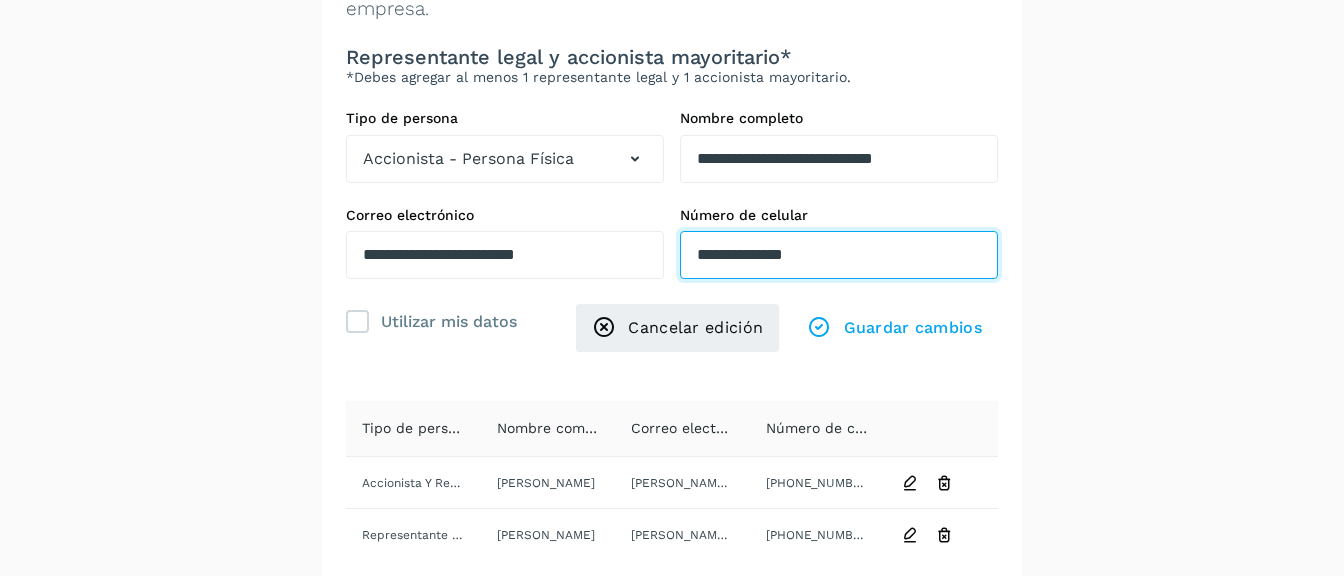 click on "**********" at bounding box center (839, 255) 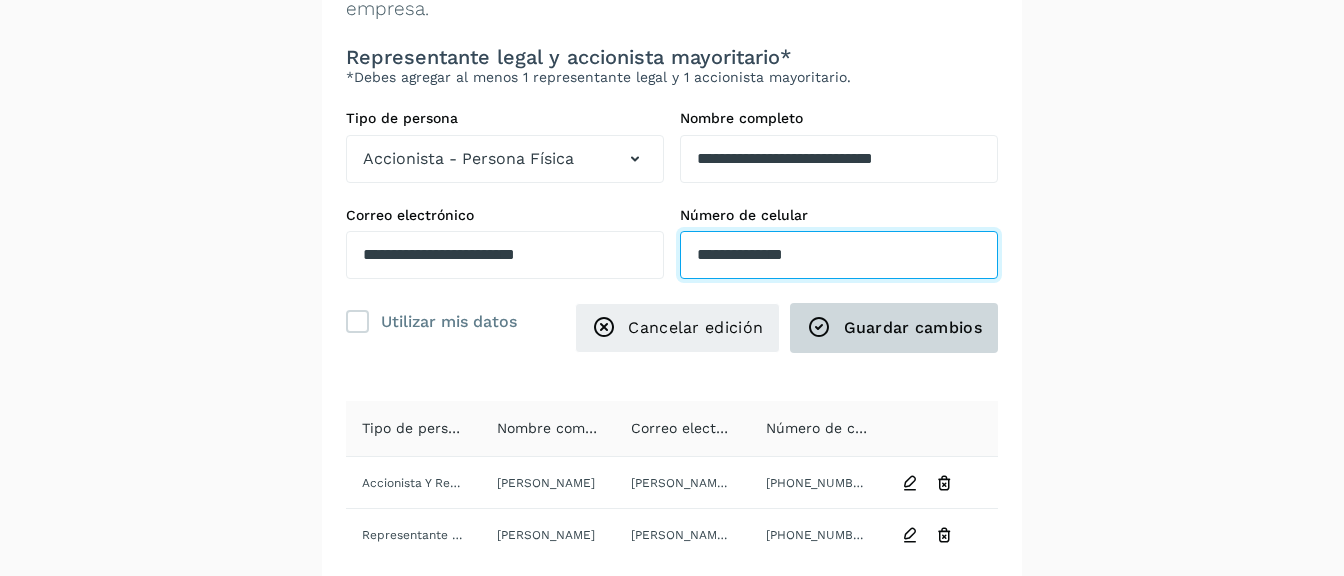 type on "**********" 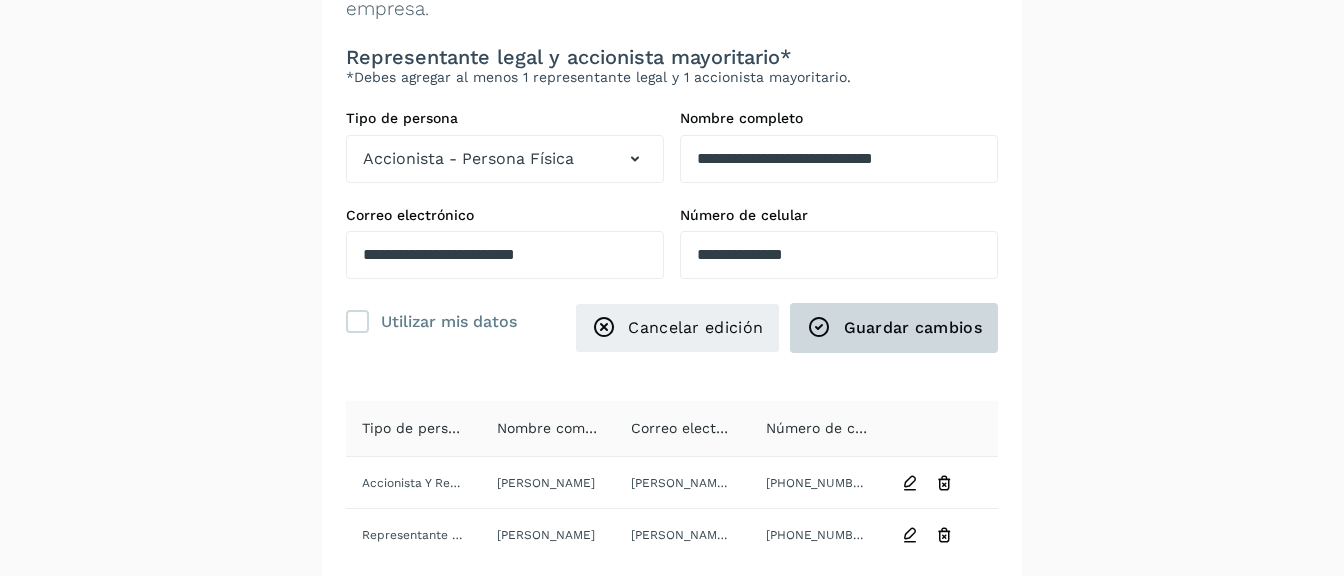 click on "Guardar cambios" 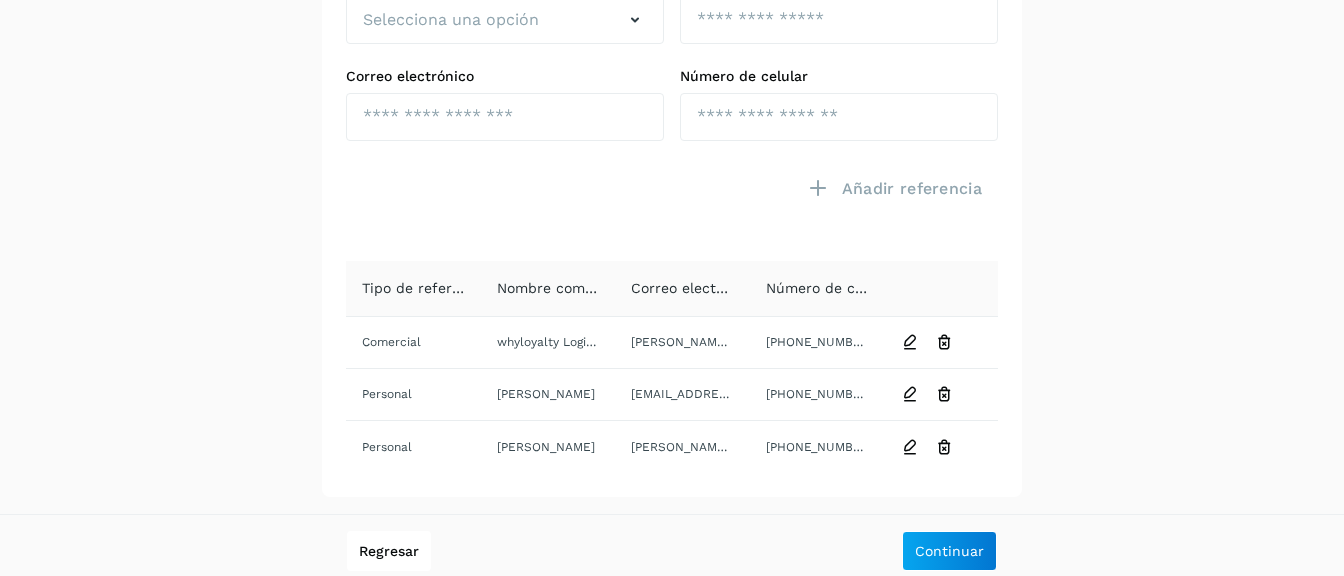 scroll, scrollTop: 872, scrollLeft: 0, axis: vertical 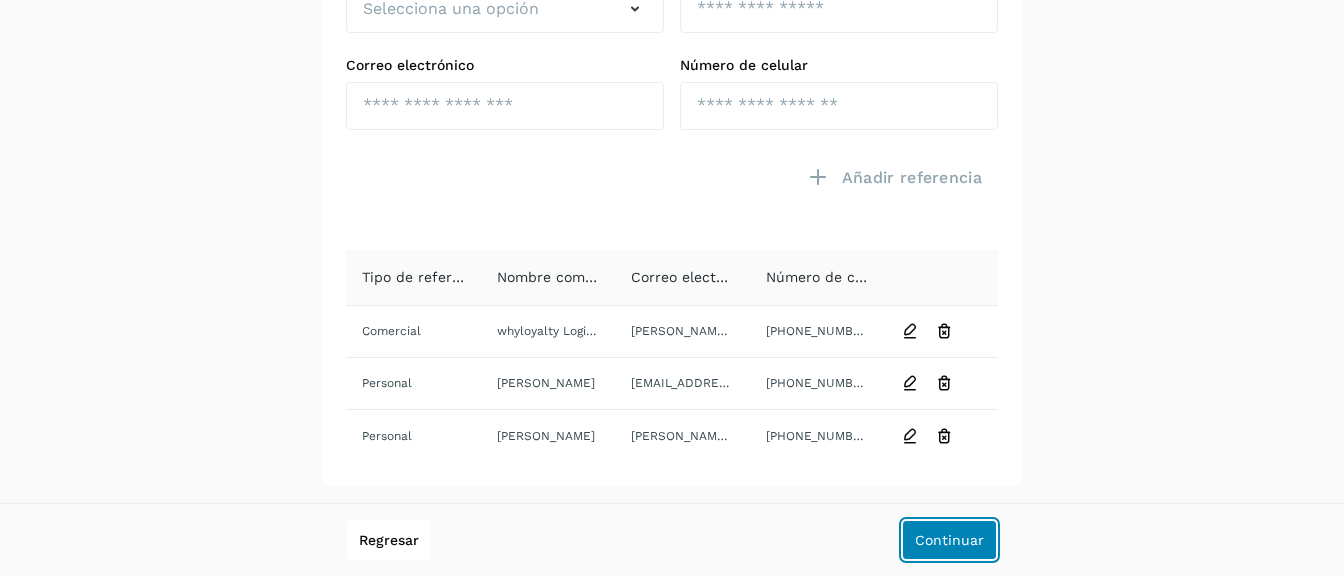 click on "Continuar" at bounding box center [949, 540] 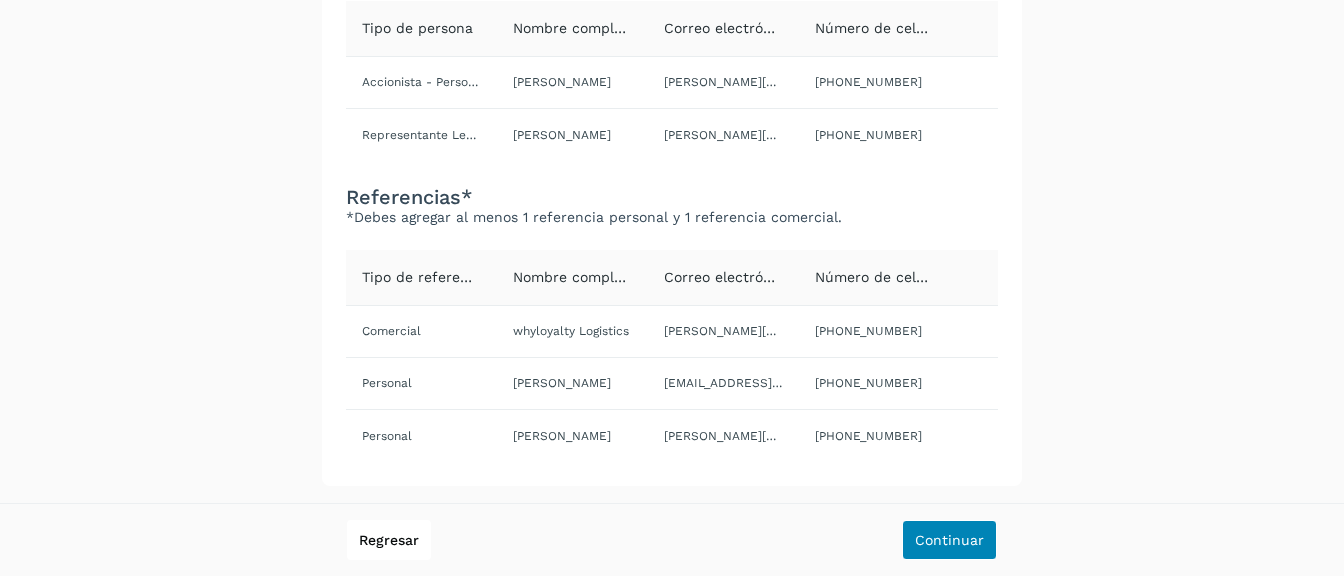 scroll, scrollTop: 292, scrollLeft: 0, axis: vertical 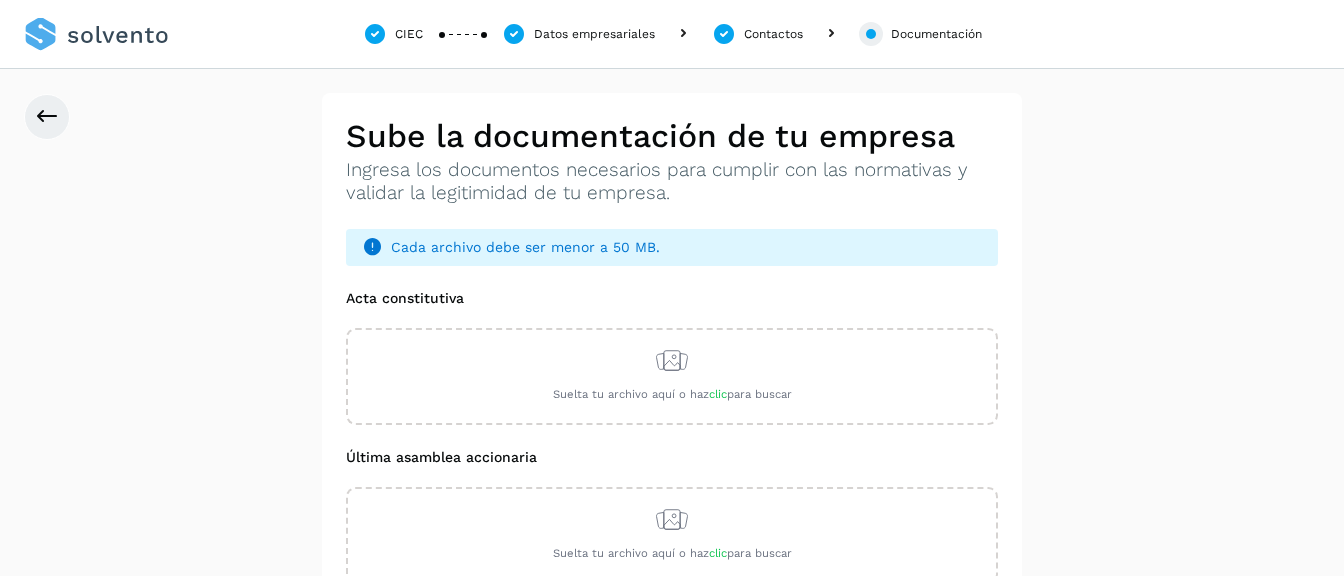 click on "**********" at bounding box center (672, 454) 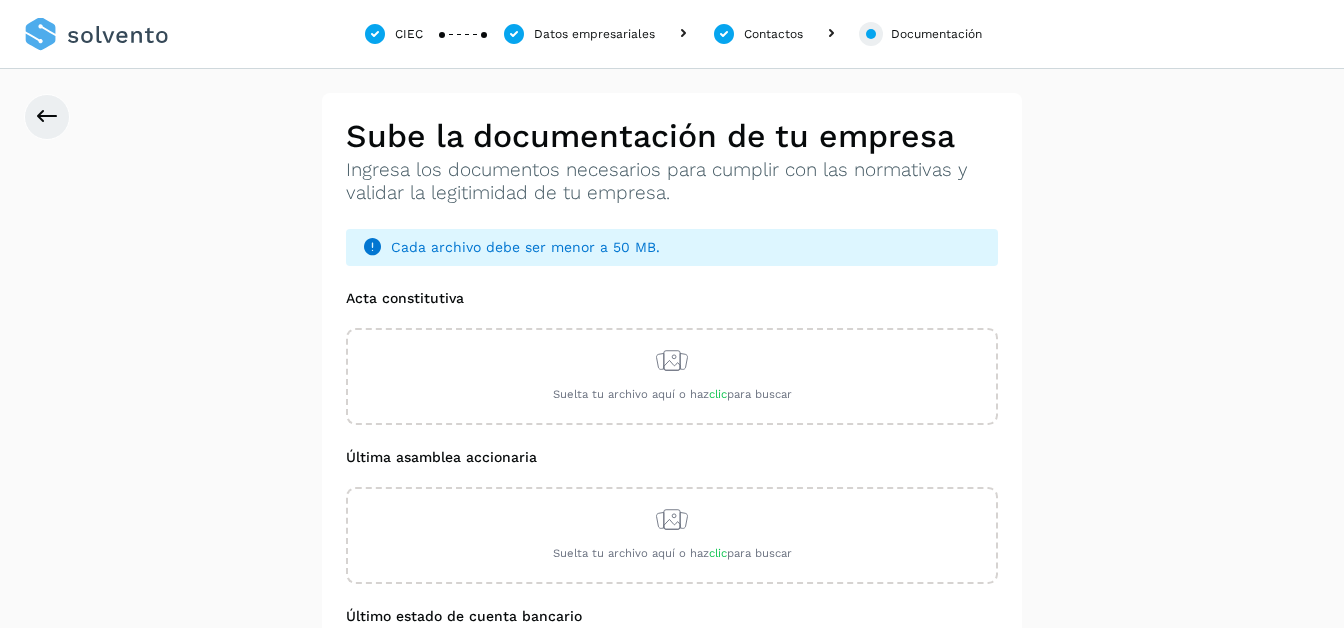 click on "**********" at bounding box center [672, 407] 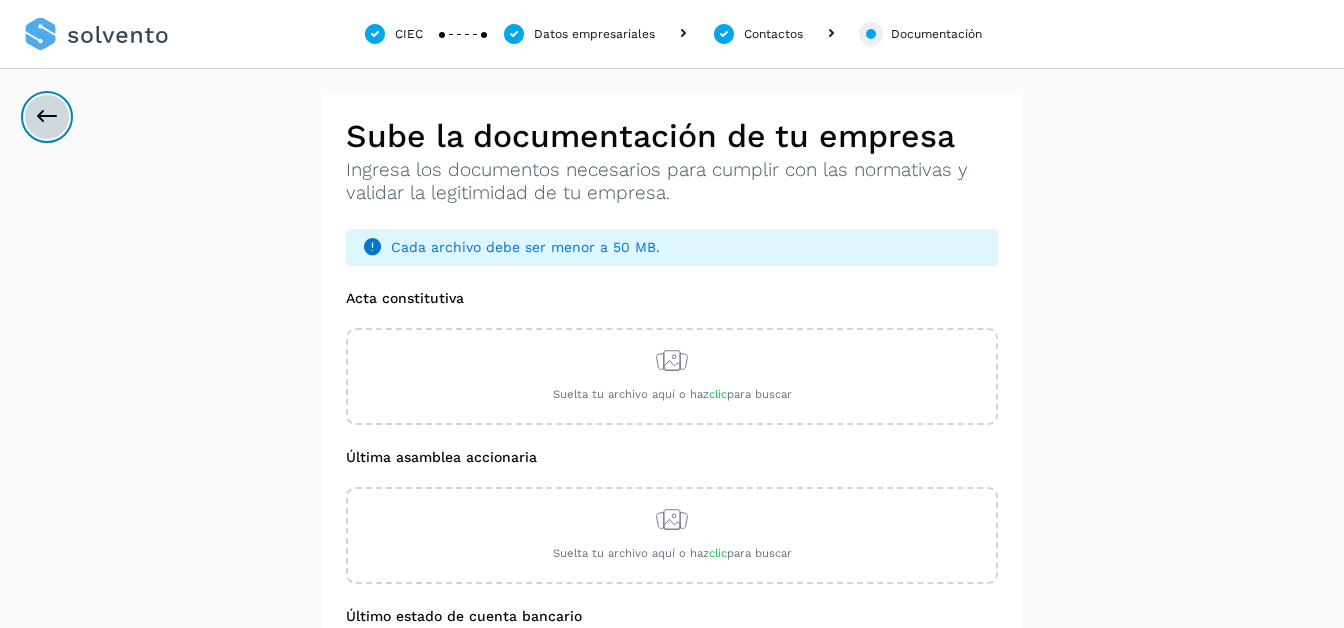 click at bounding box center [47, 117] 